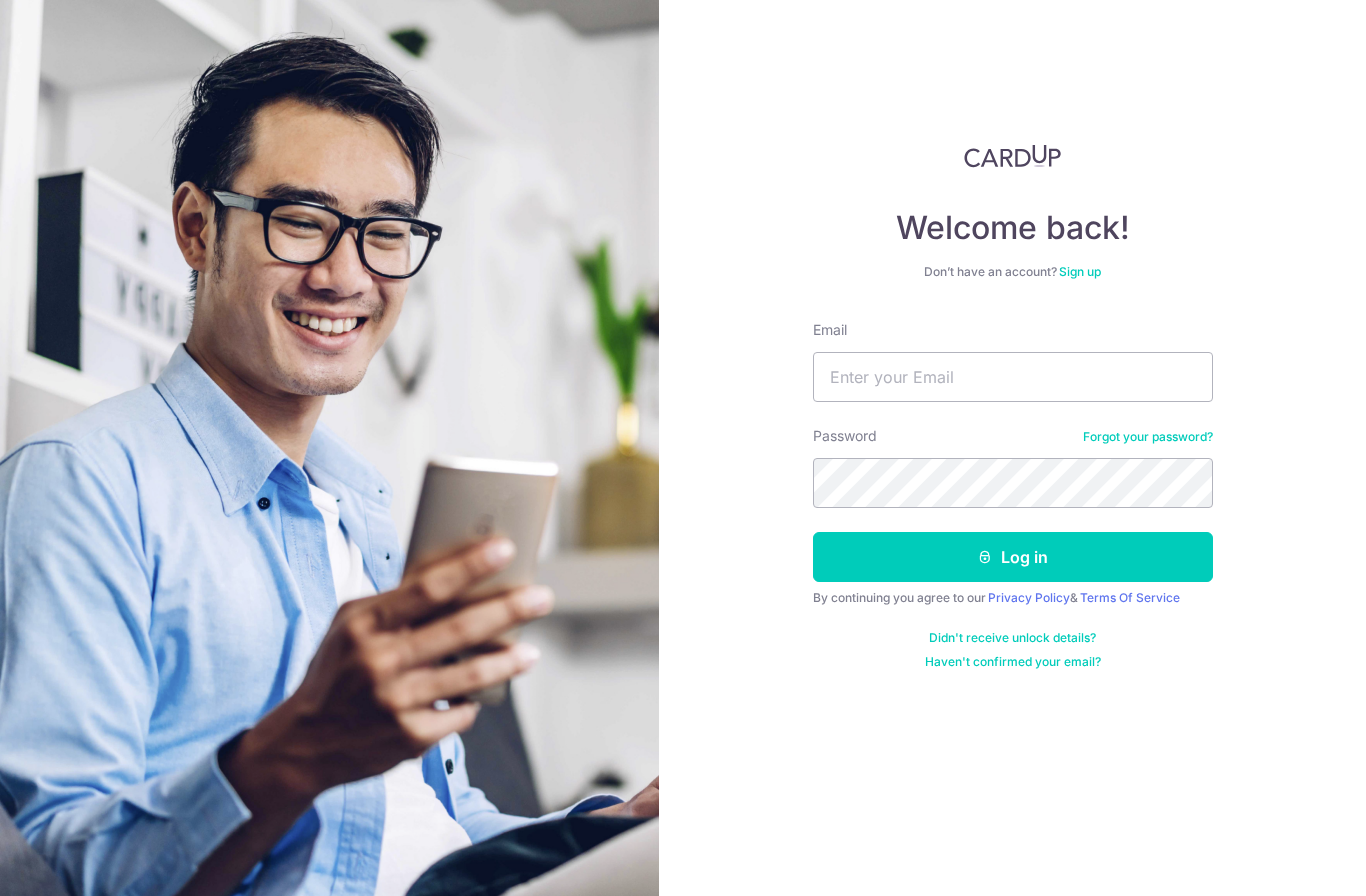 scroll, scrollTop: 82, scrollLeft: 0, axis: vertical 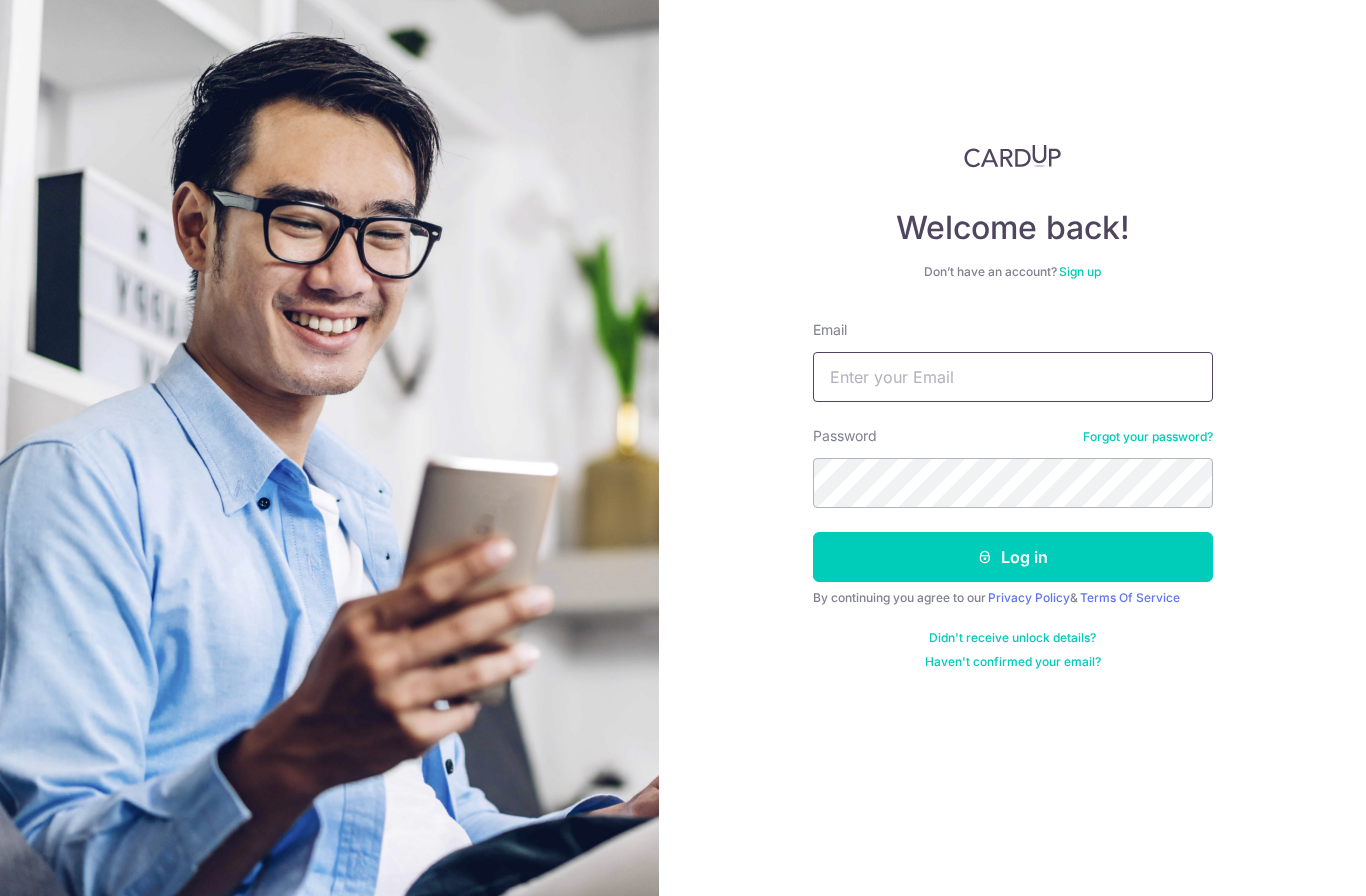 click on "Email" at bounding box center [1013, 377] 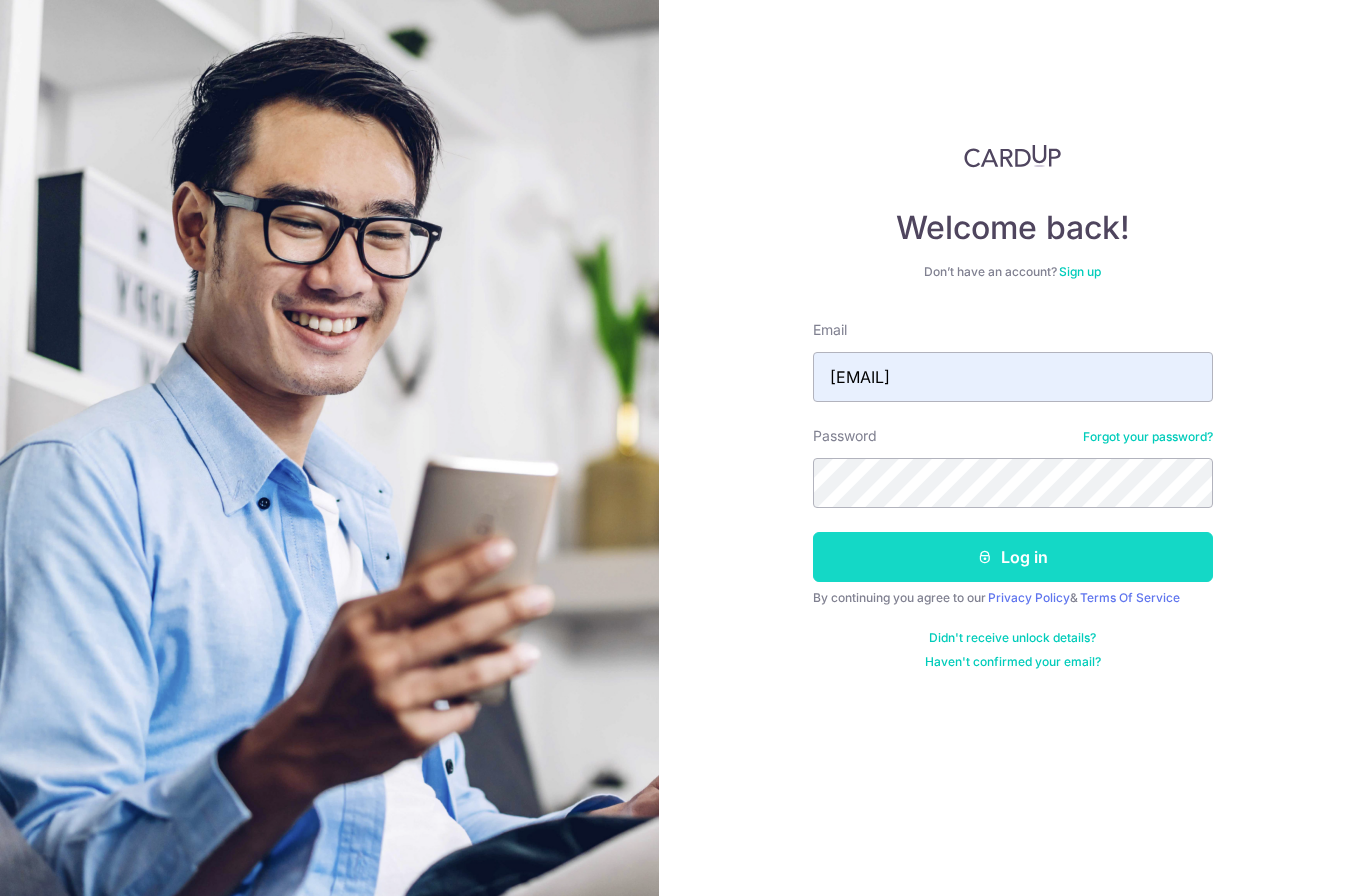 click at bounding box center (985, 557) 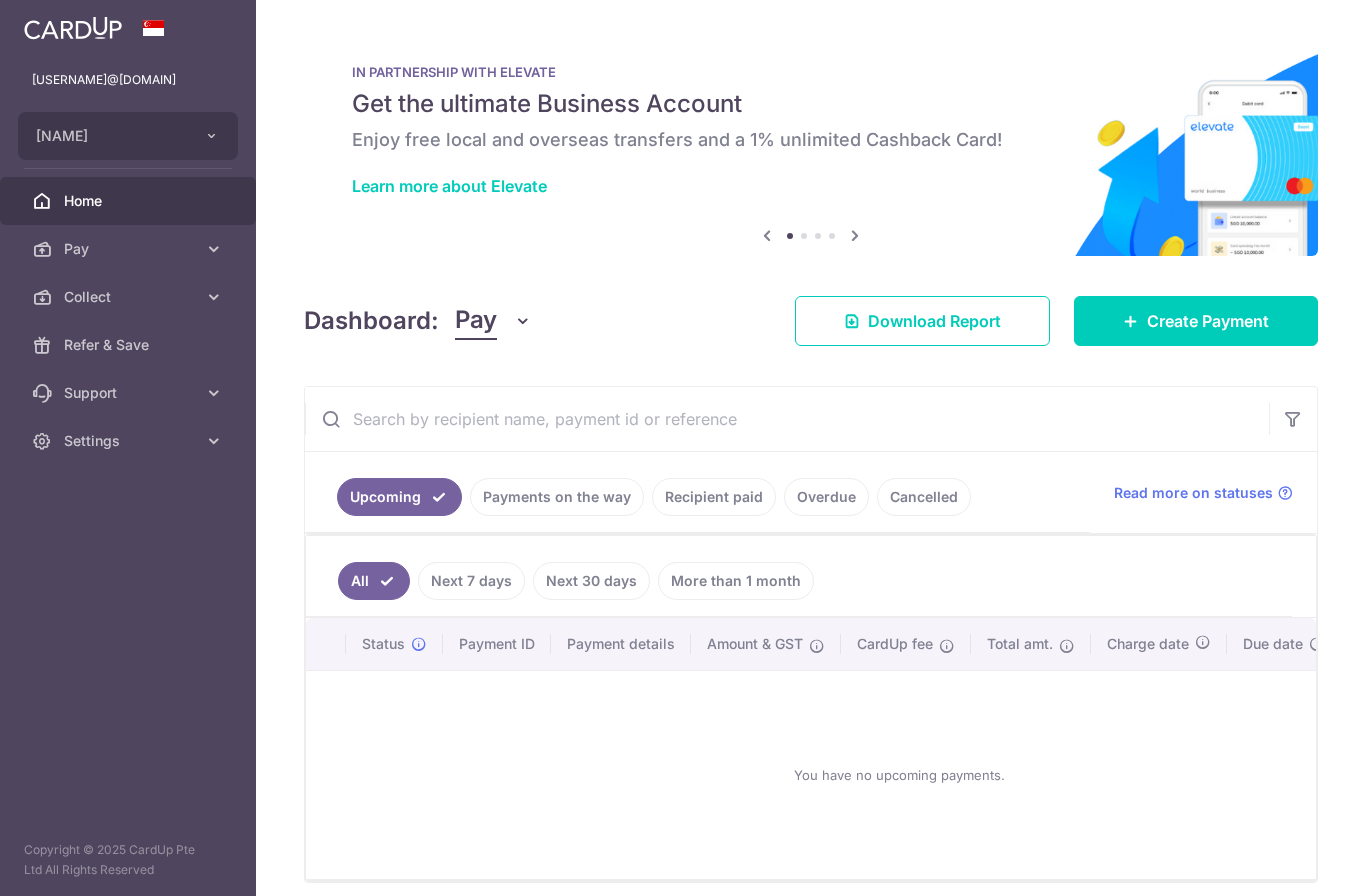 scroll, scrollTop: 0, scrollLeft: 0, axis: both 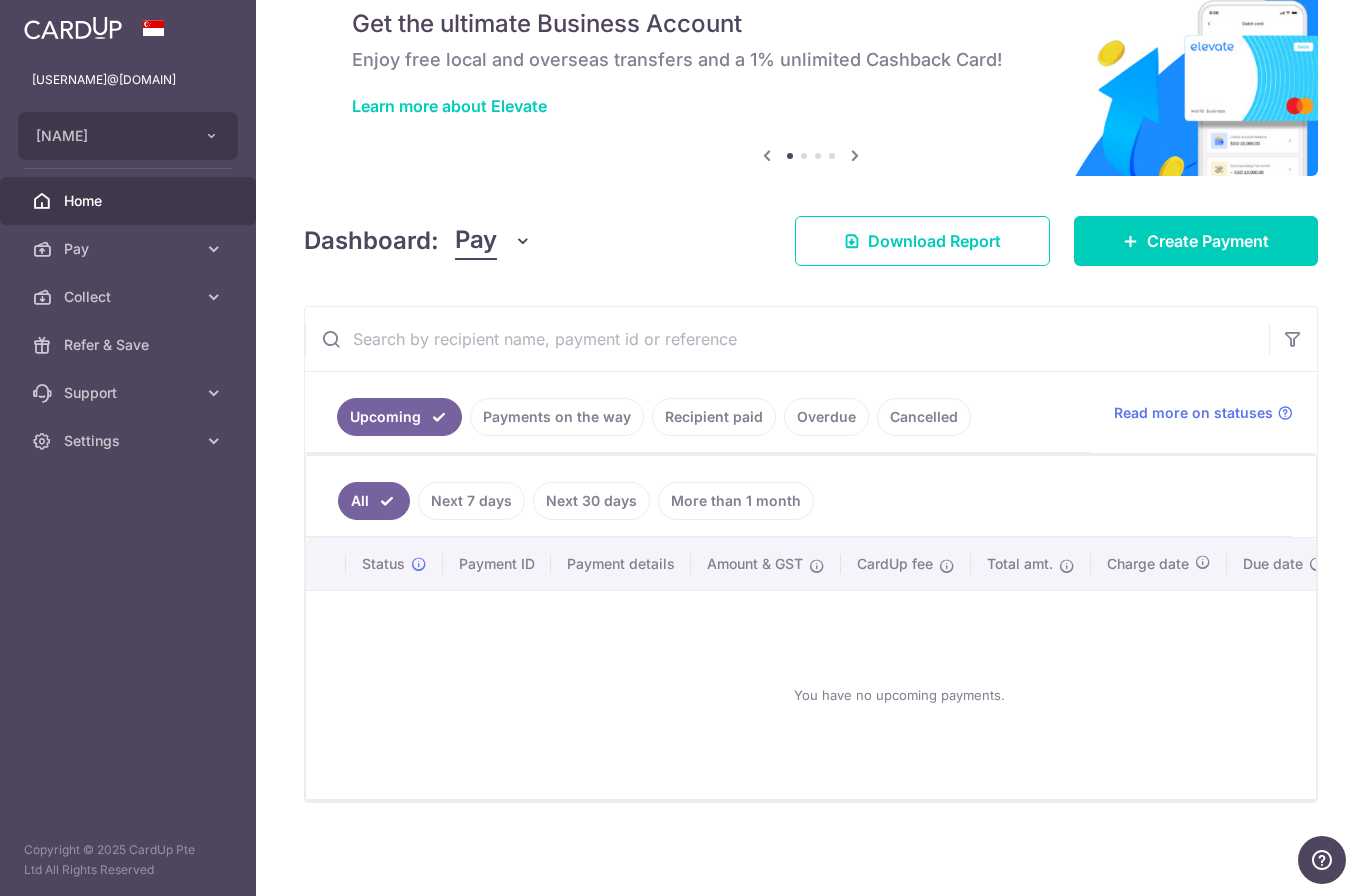 click on "Payments on the way" at bounding box center (557, 417) 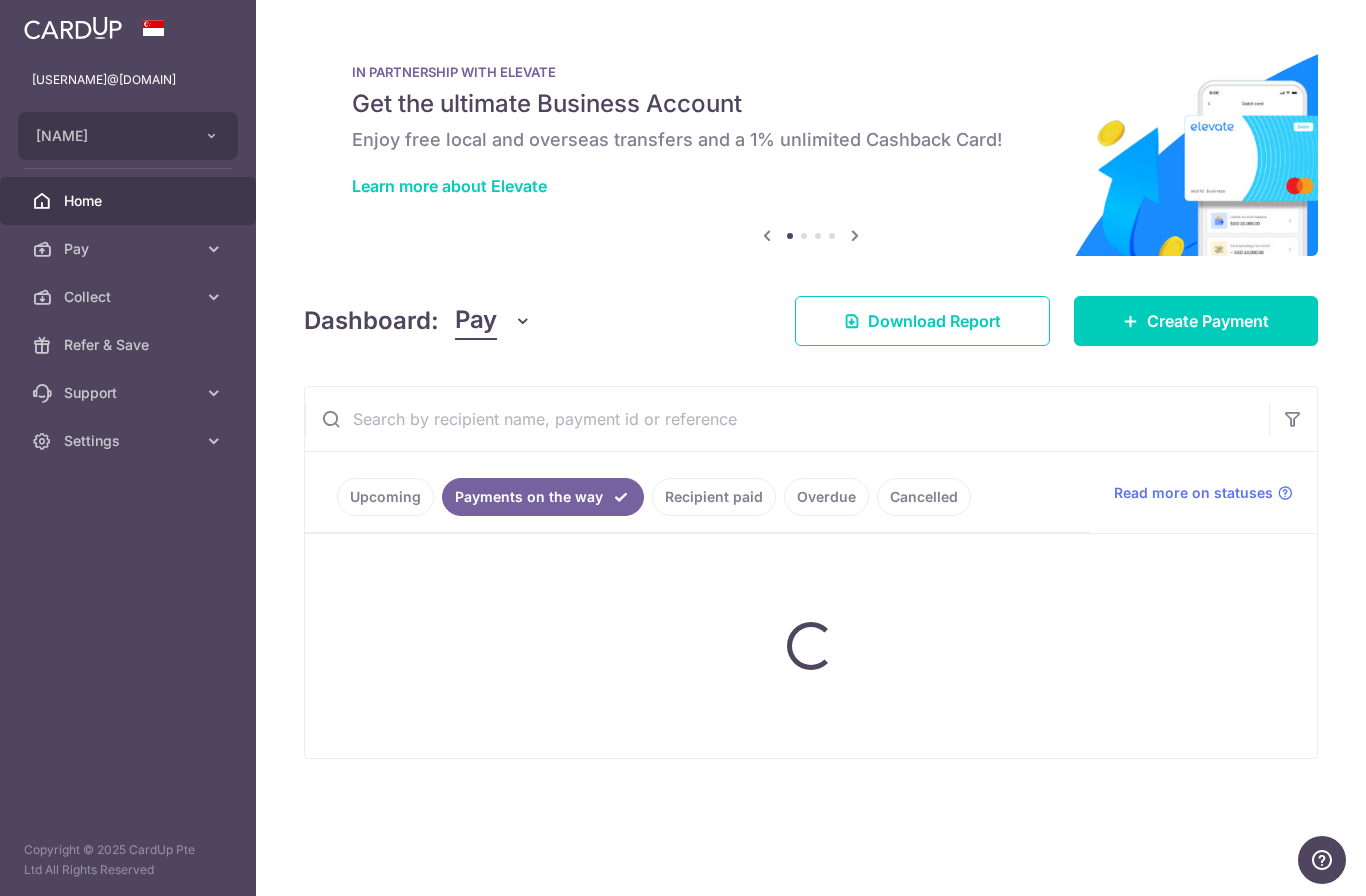 scroll, scrollTop: 0, scrollLeft: 0, axis: both 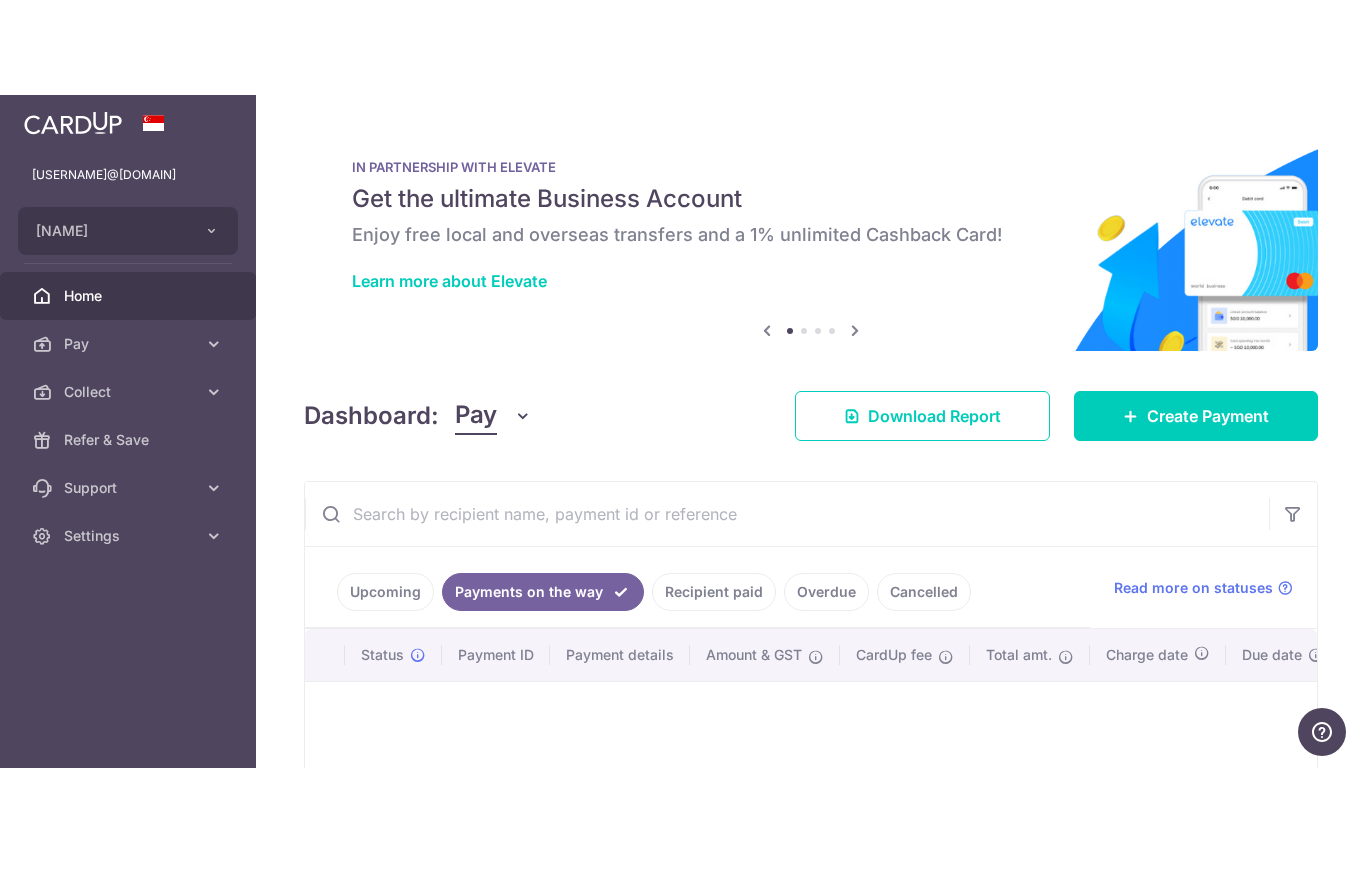 click on "Recipient paid" at bounding box center (714, 720) 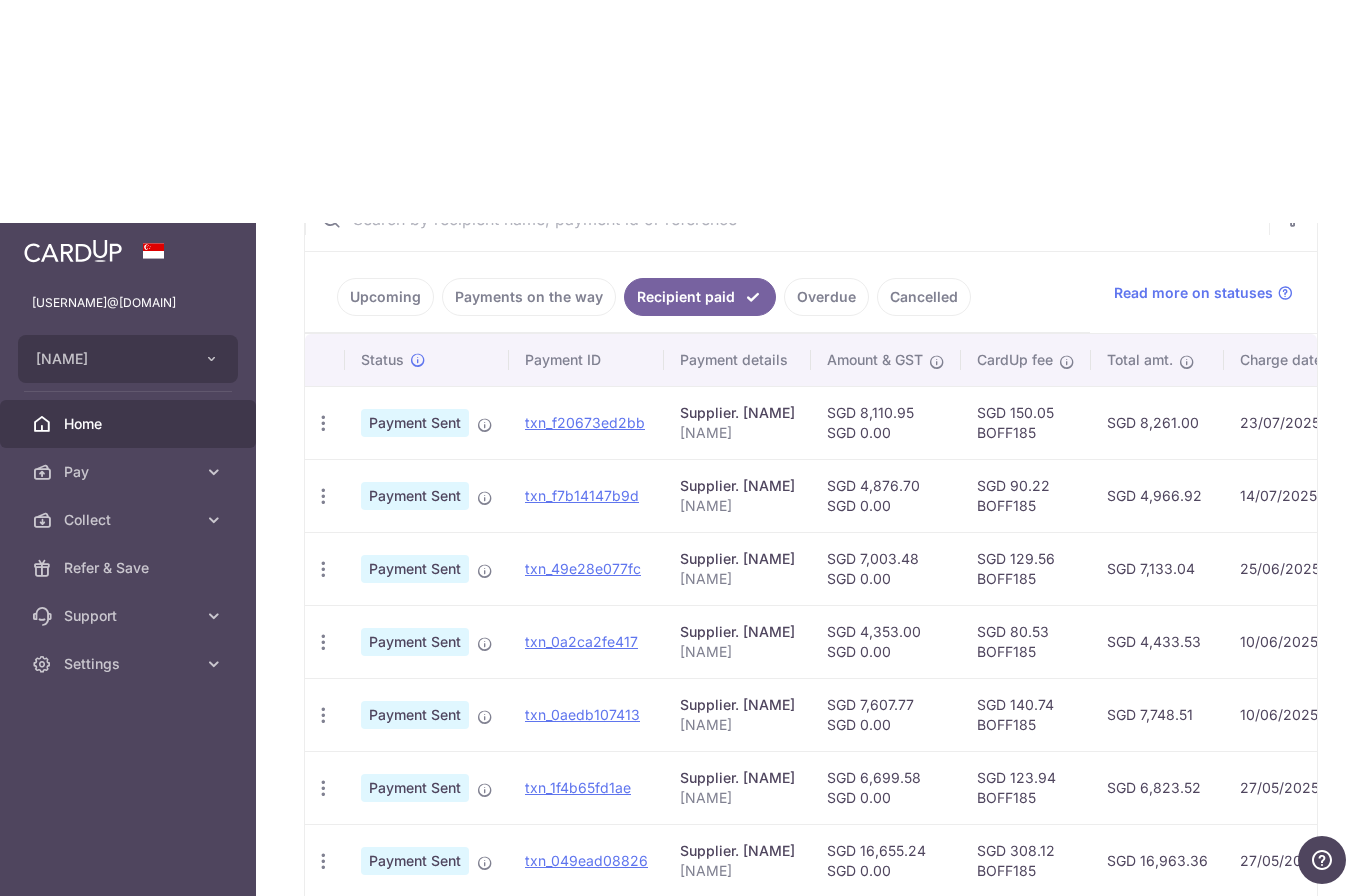 scroll, scrollTop: 383, scrollLeft: 0, axis: vertical 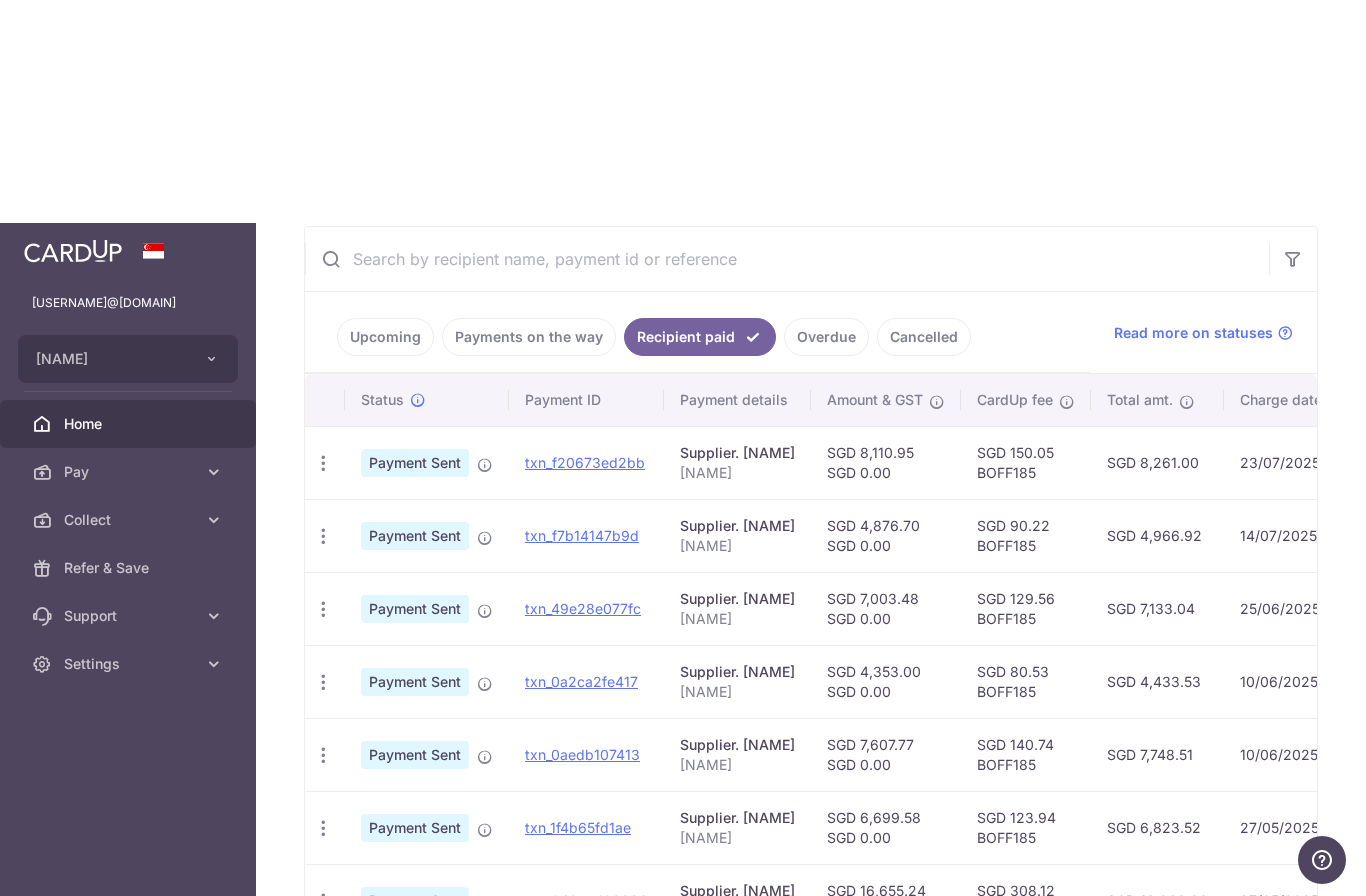 click on "Overdue" at bounding box center [826, 337] 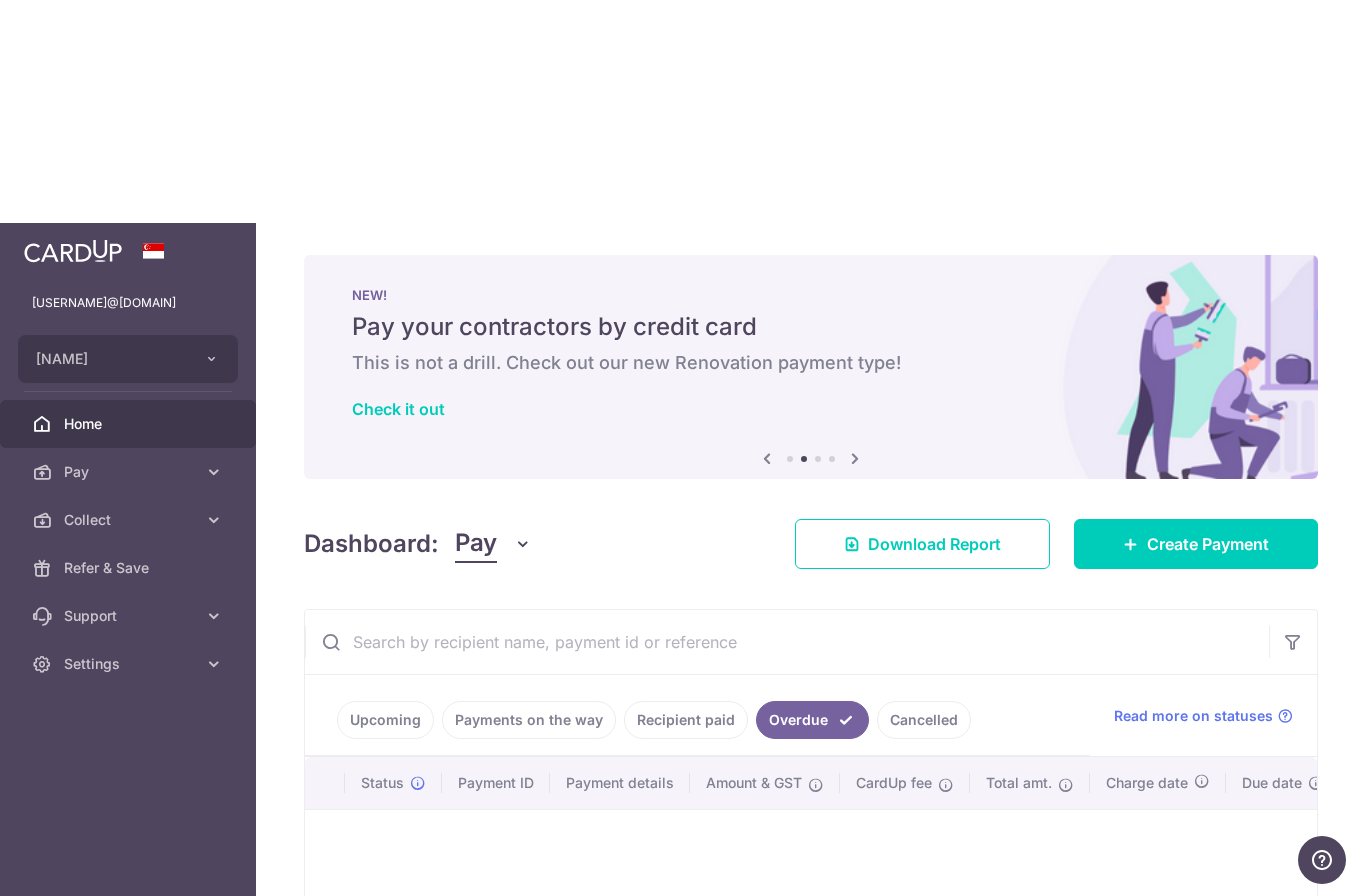 click on "Cancelled" at bounding box center [924, 720] 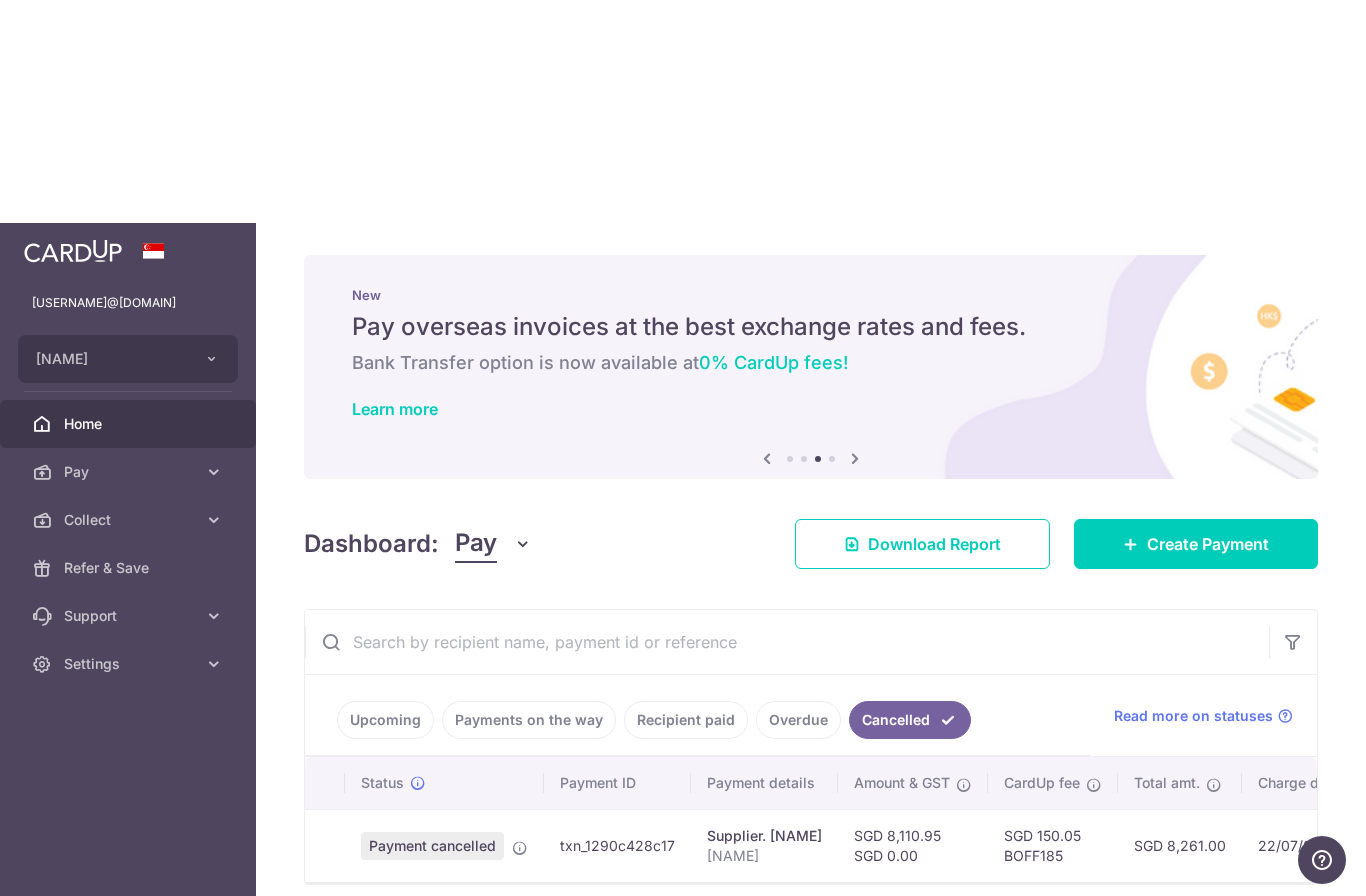 scroll, scrollTop: 0, scrollLeft: 0, axis: both 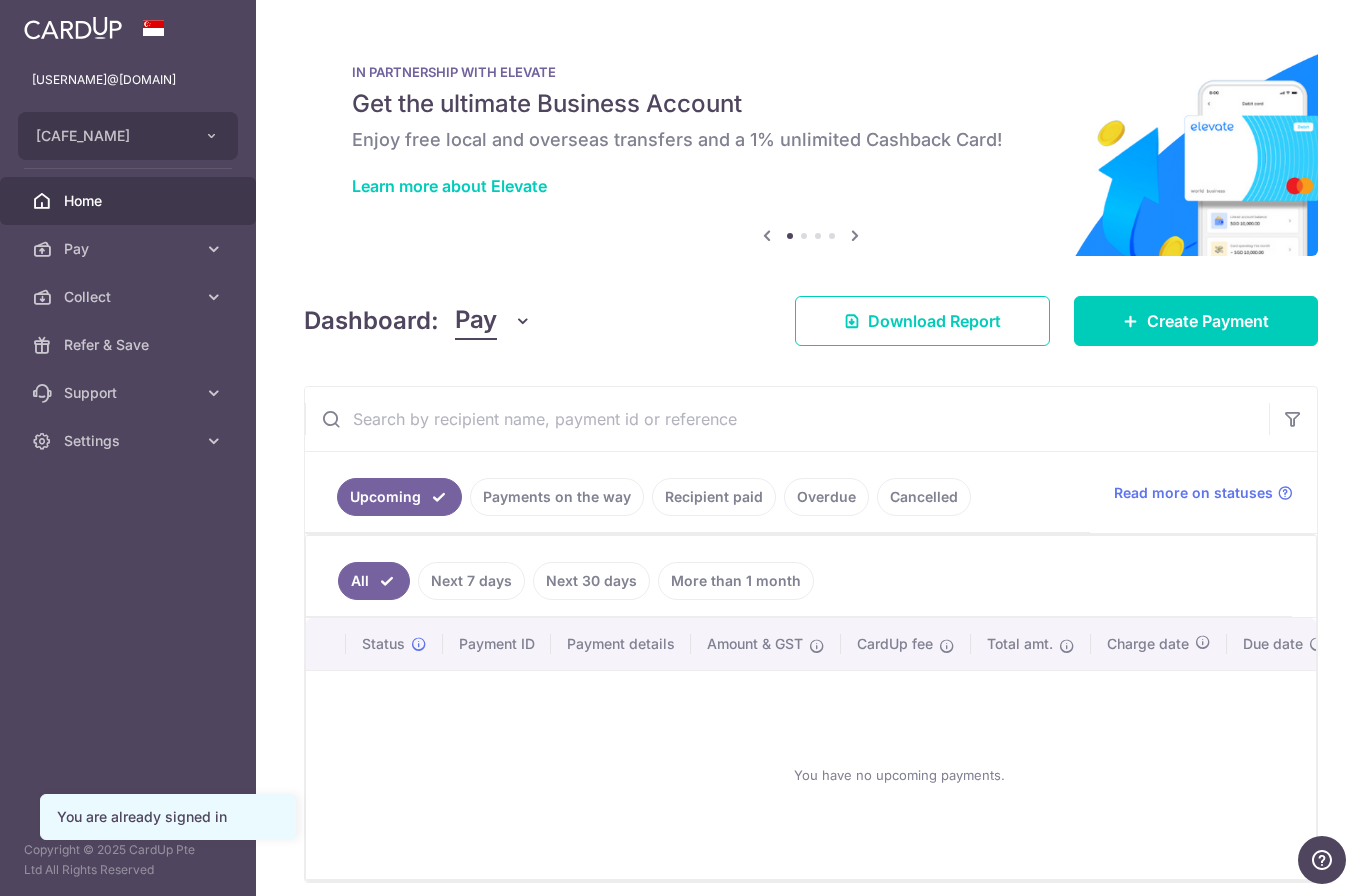 click on "Cancelled" at bounding box center (924, 497) 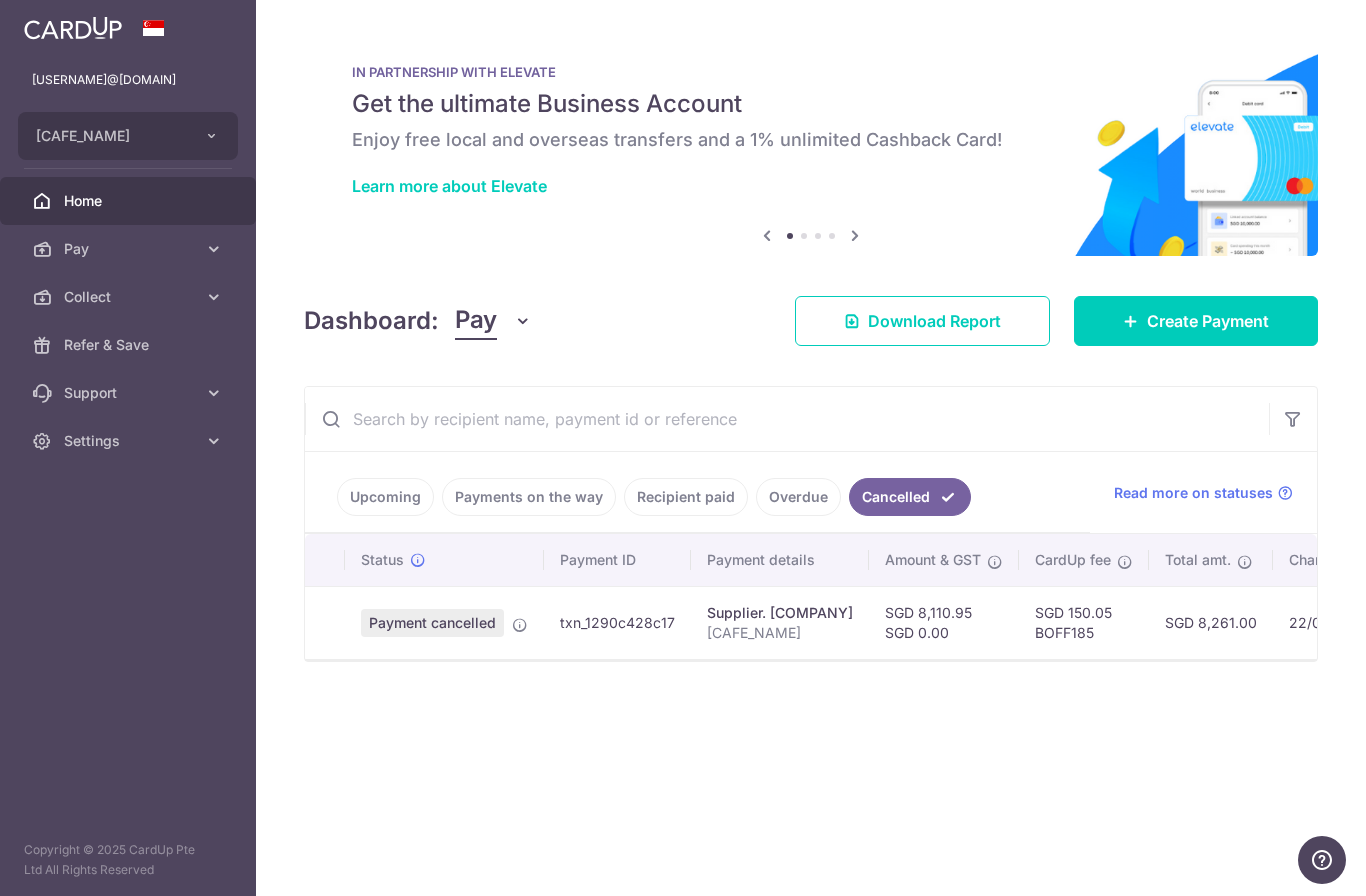 click on "Recipient paid" at bounding box center [686, 497] 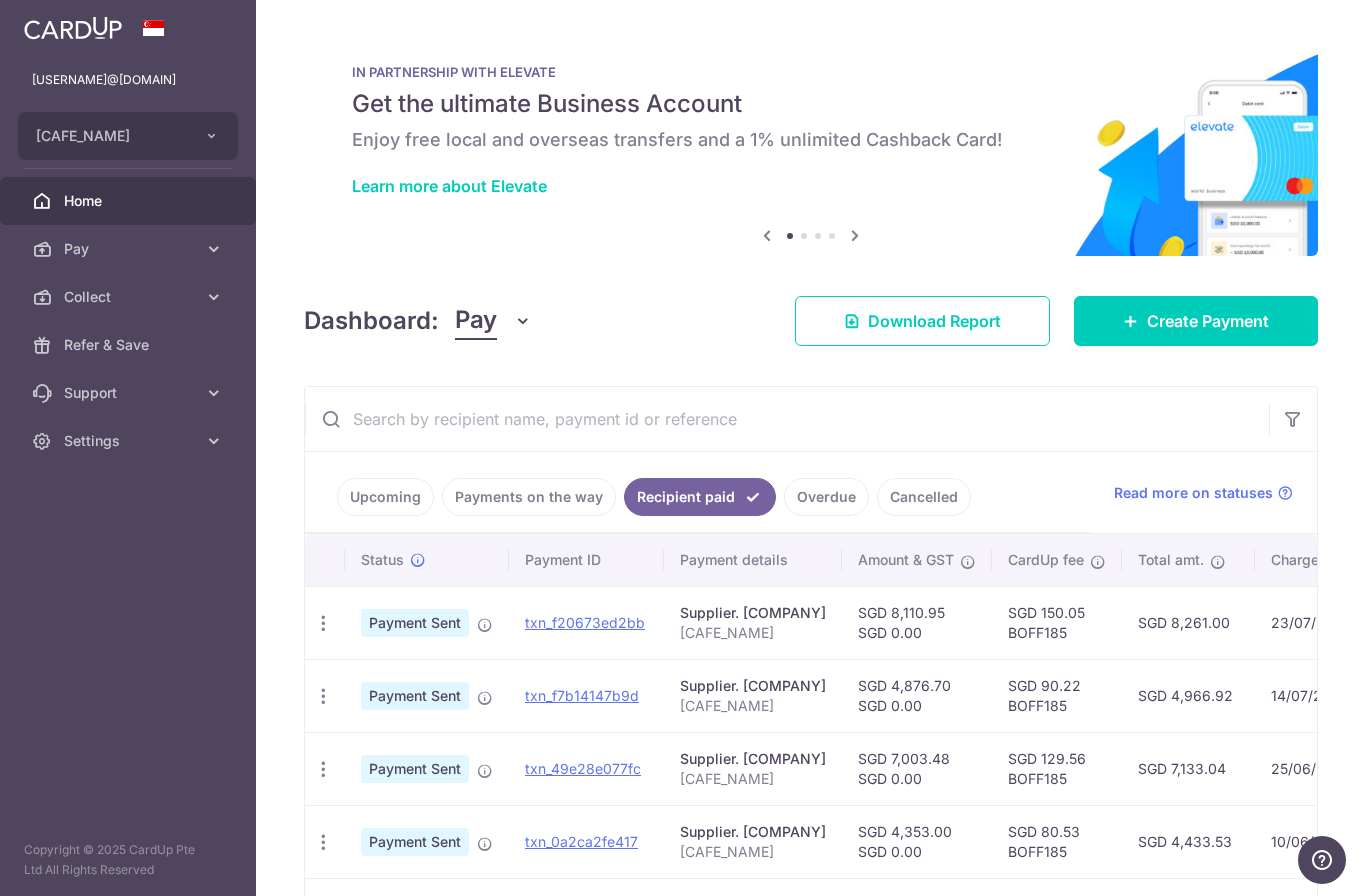 click on "Cancelled" at bounding box center [924, 497] 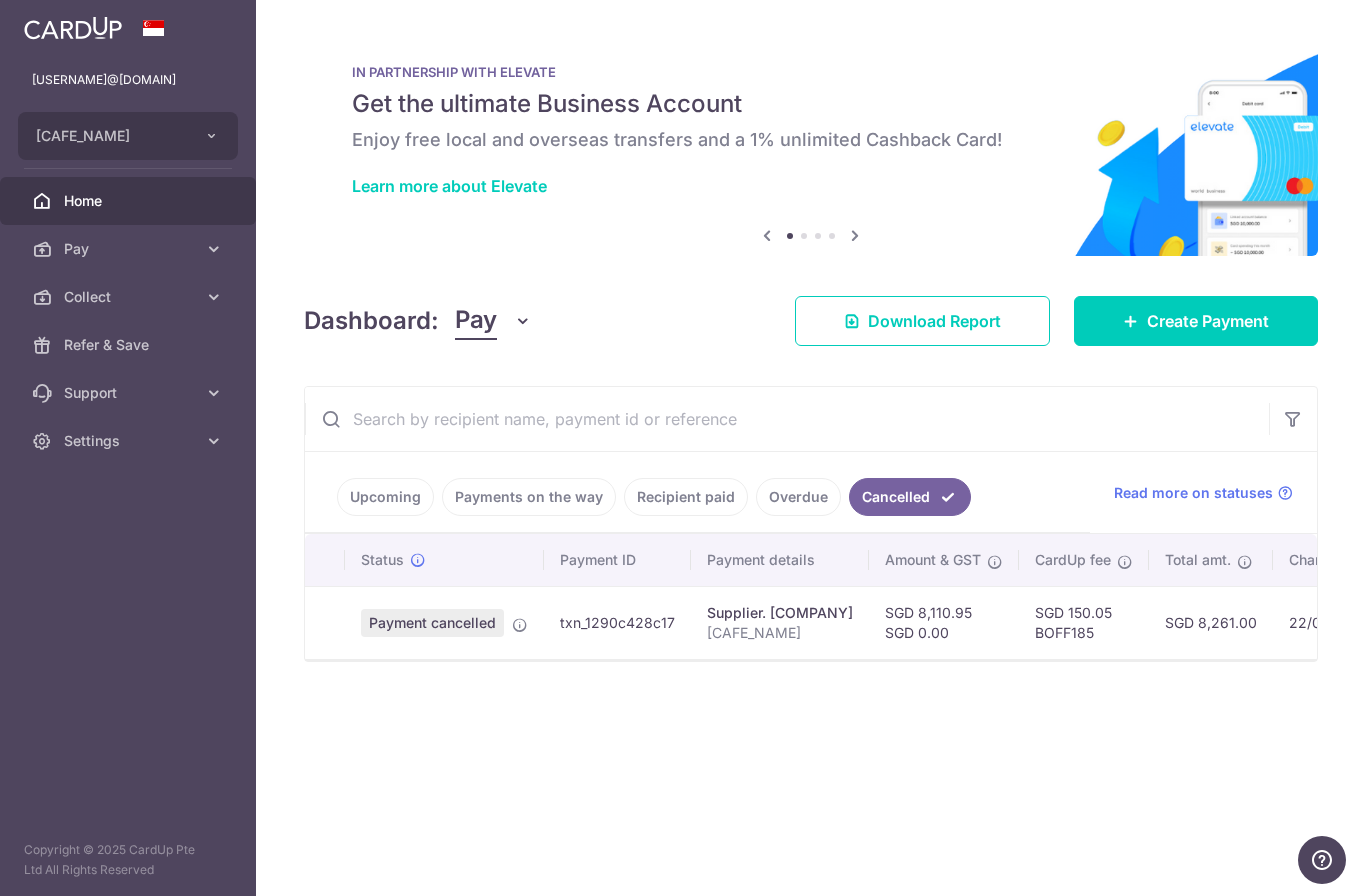 click on "Recipient paid" at bounding box center [686, 497] 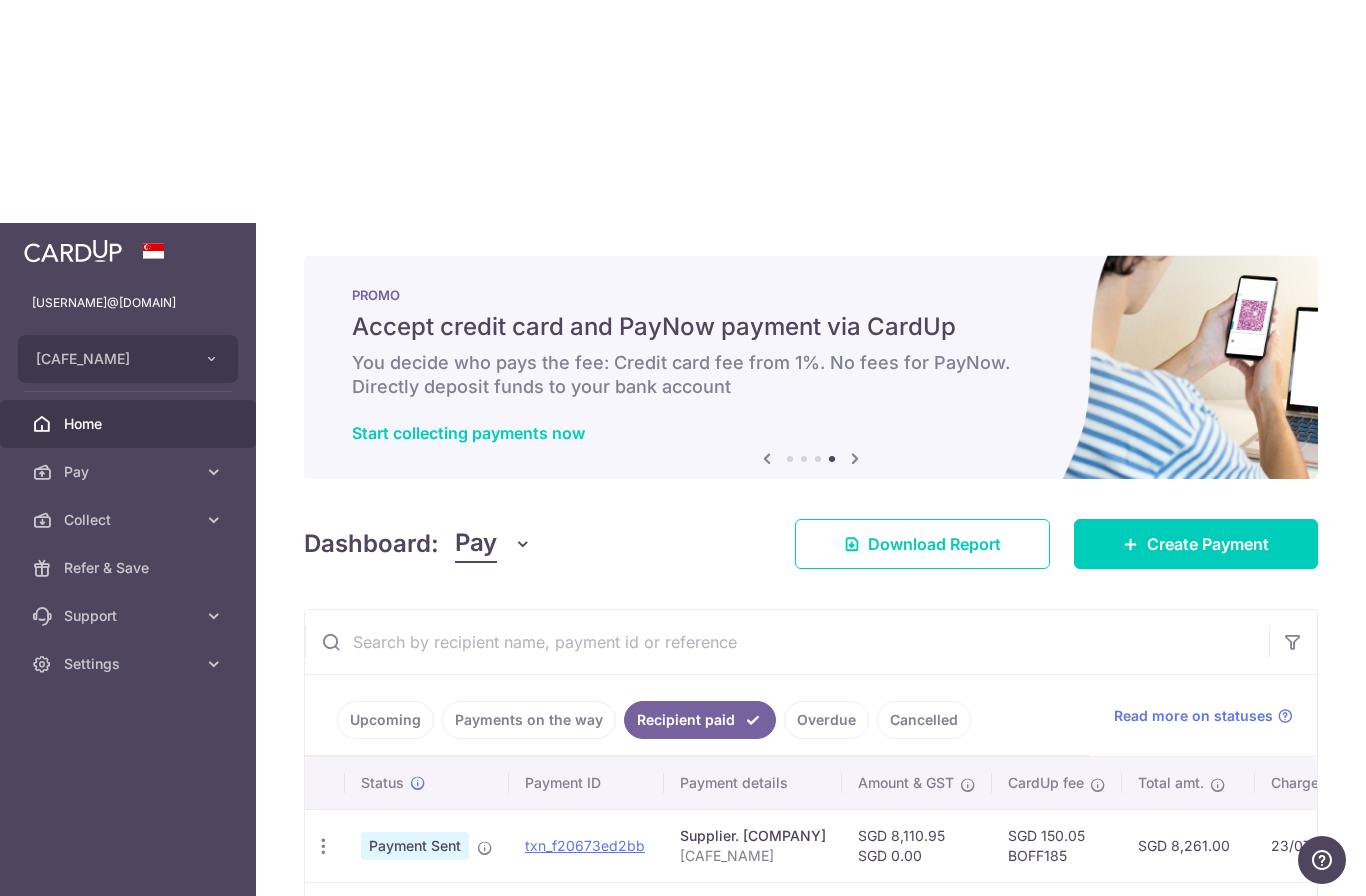 scroll, scrollTop: 0, scrollLeft: 0, axis: both 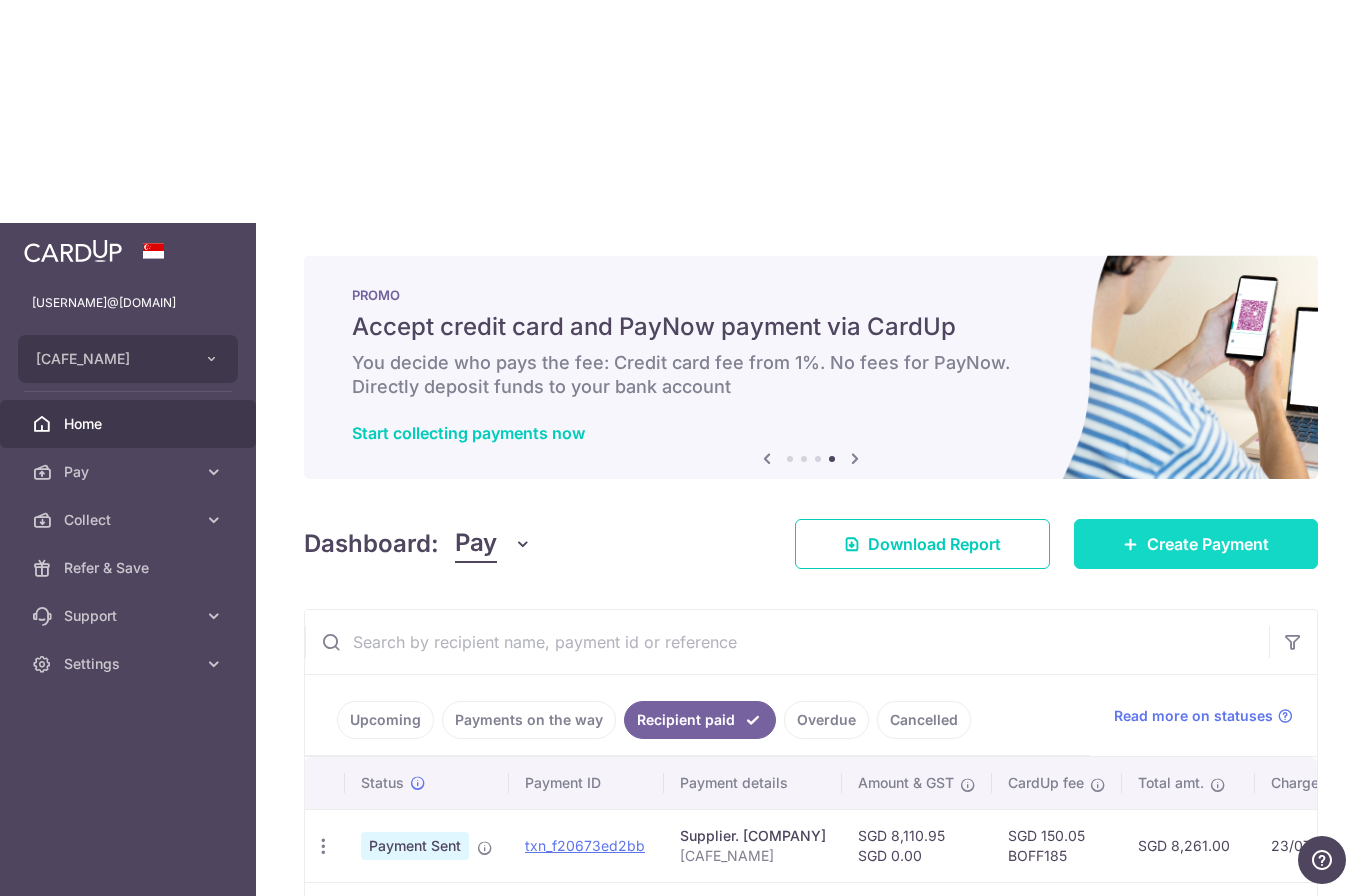 click on "Create Payment" at bounding box center (1208, 544) 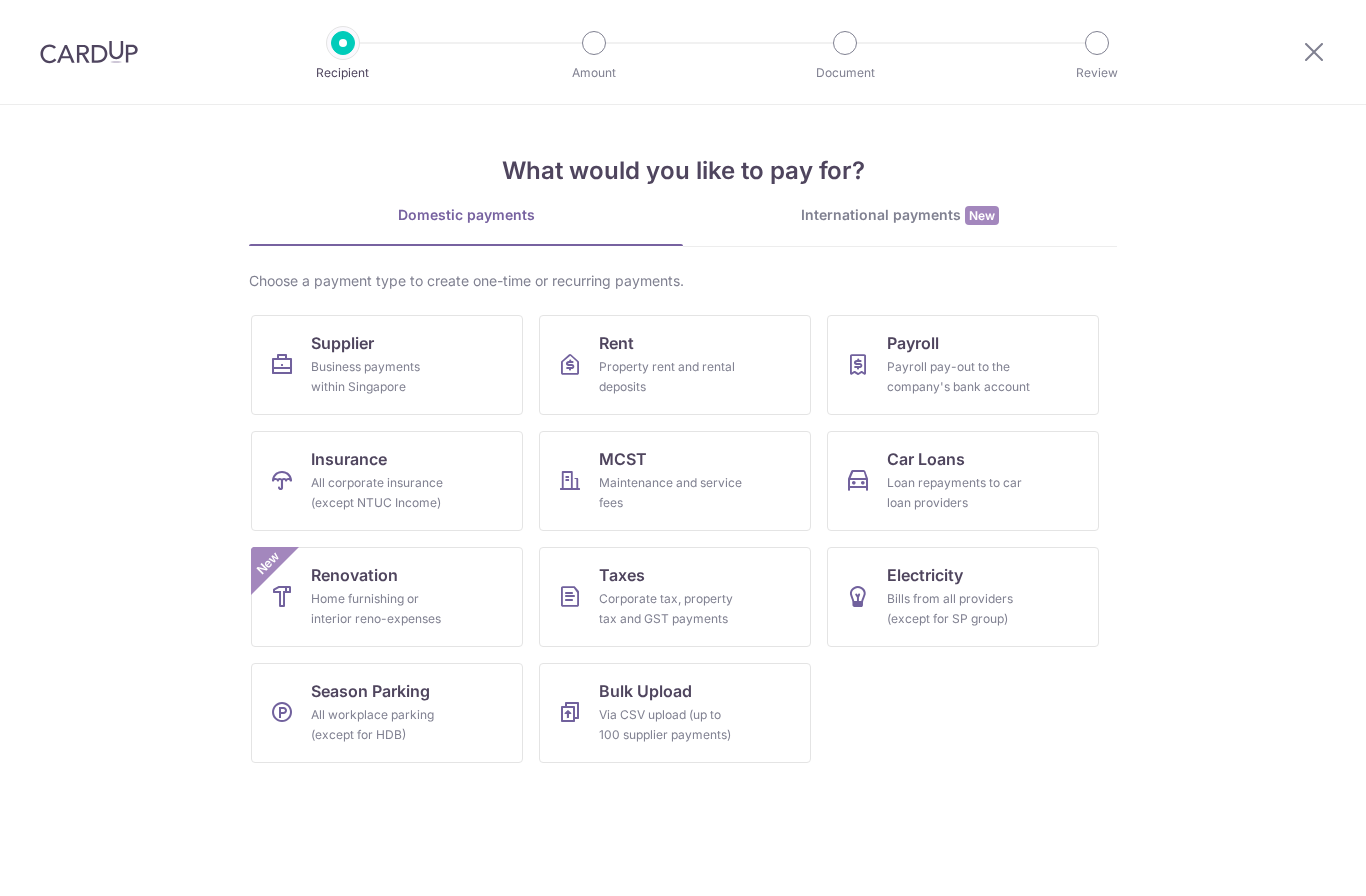scroll, scrollTop: 0, scrollLeft: 0, axis: both 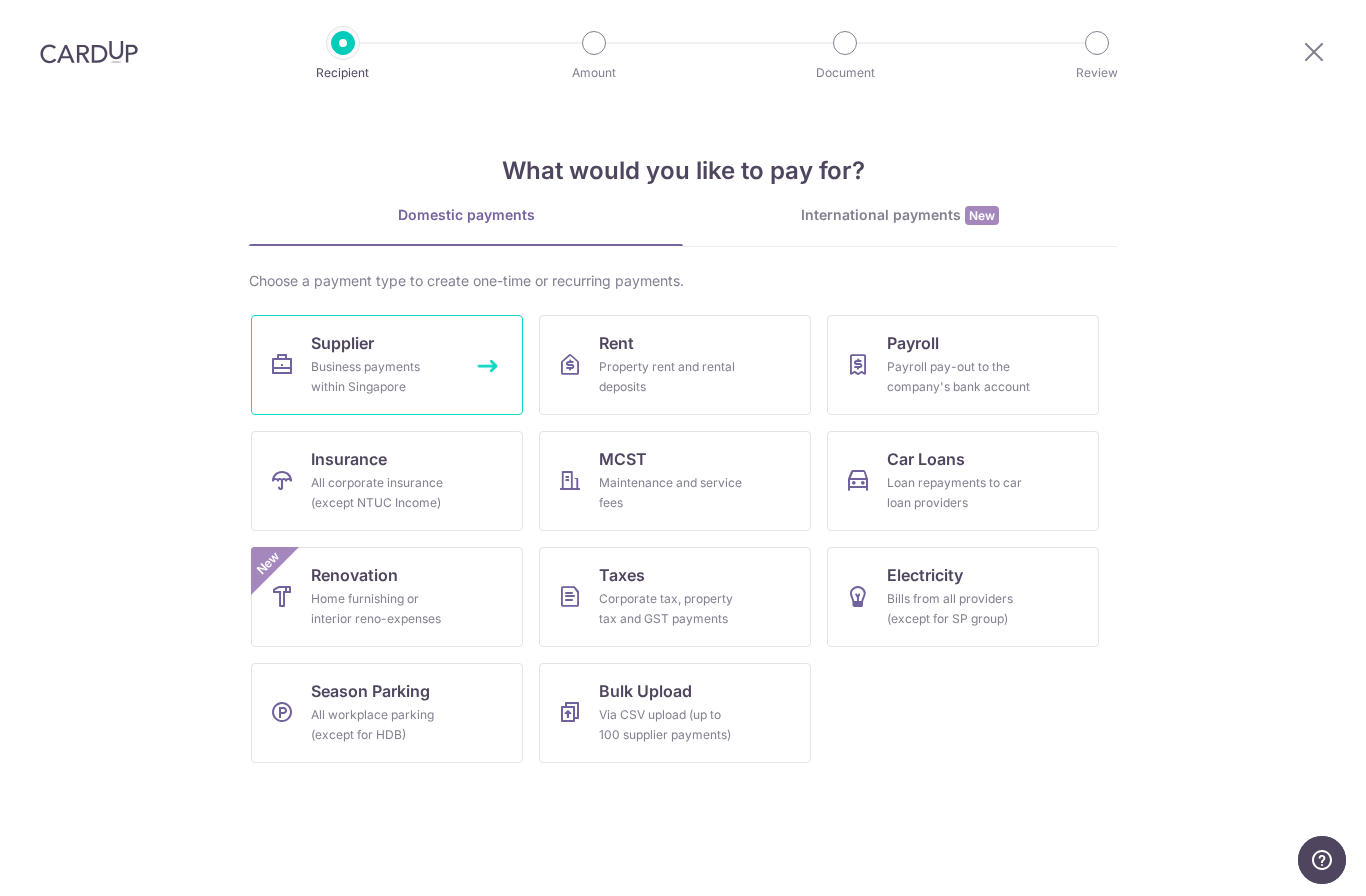click on "Supplier Business payments within Singapore" at bounding box center (387, 365) 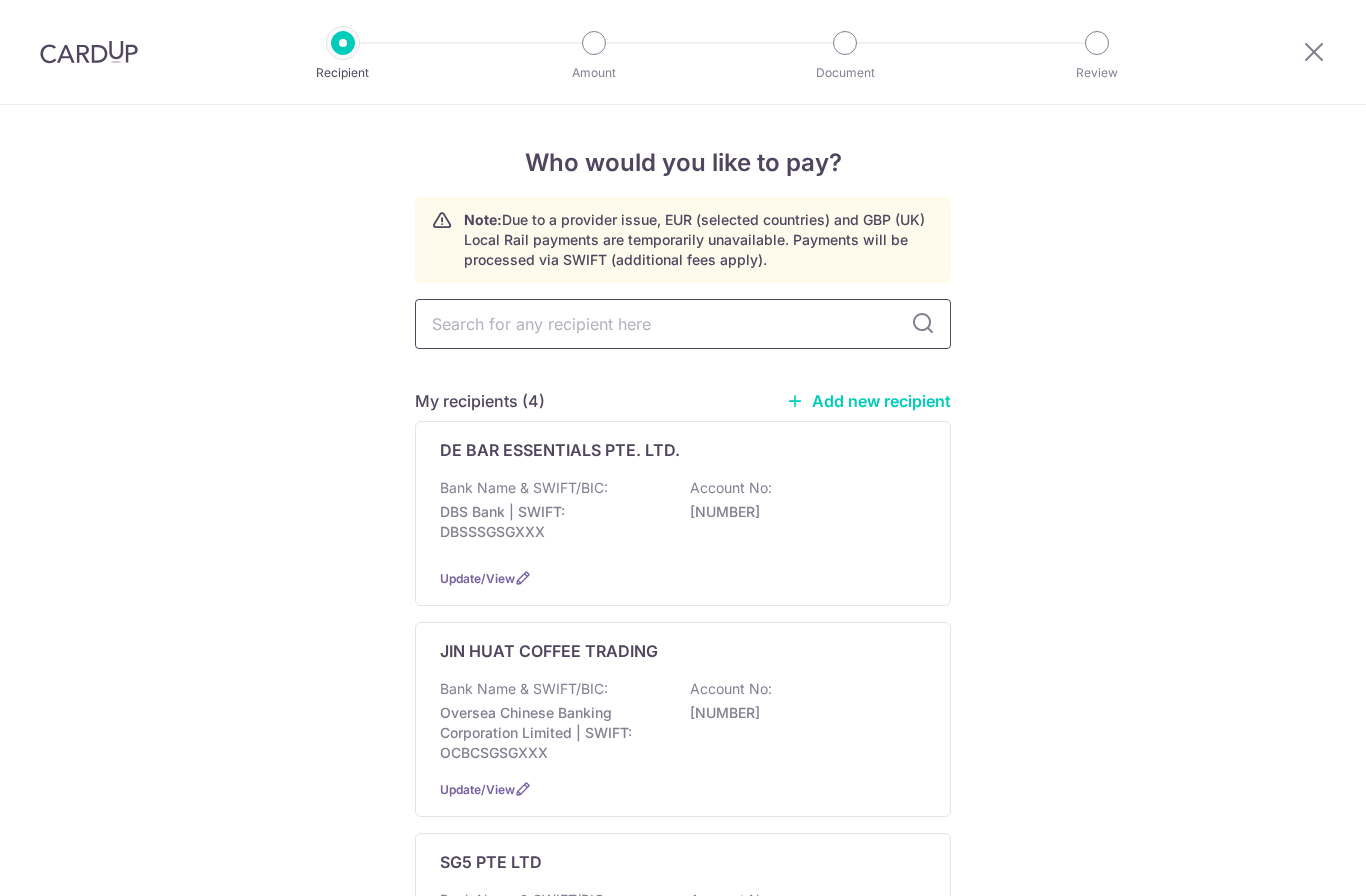 scroll, scrollTop: 0, scrollLeft: 0, axis: both 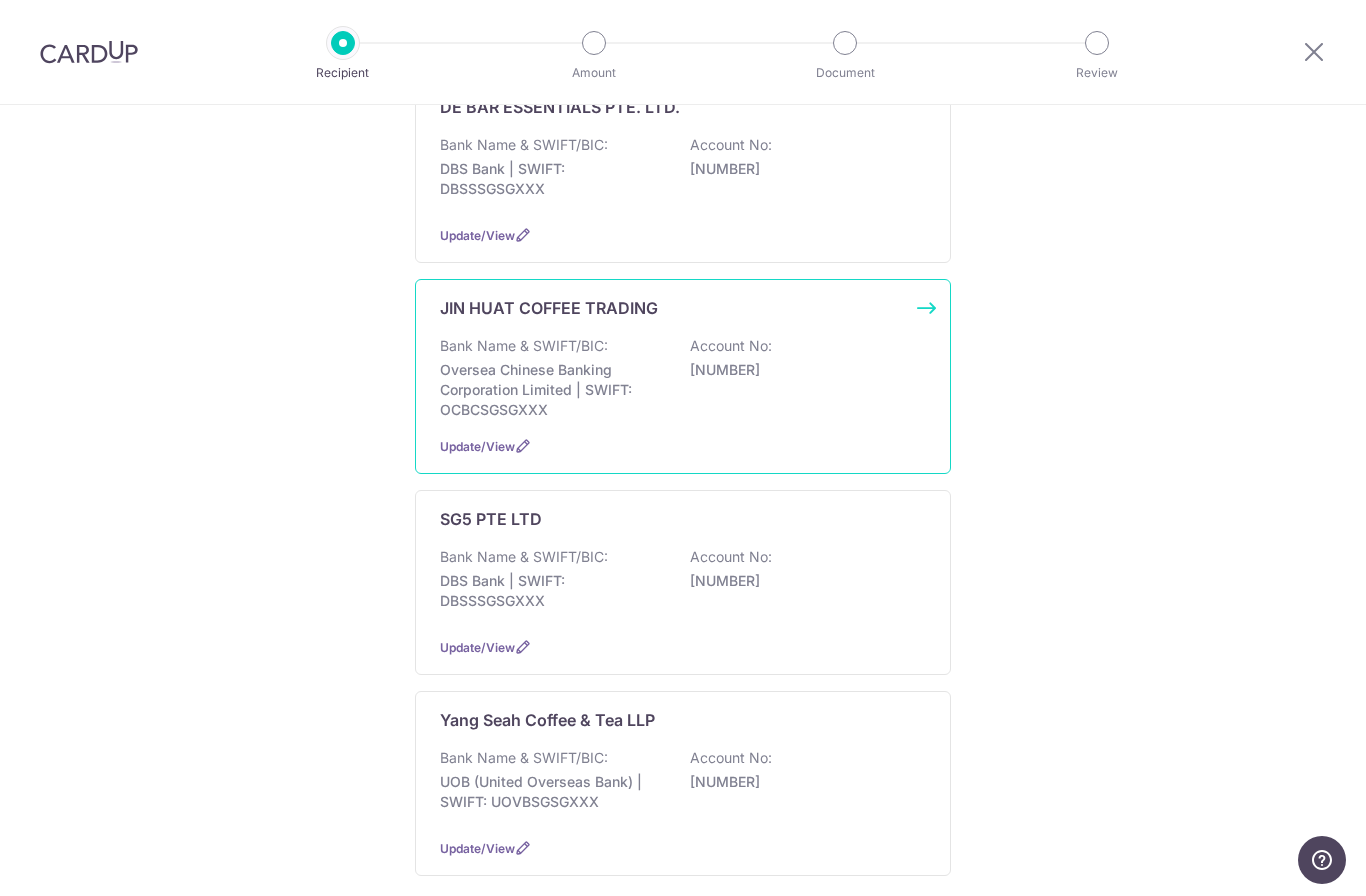click on "Oversea Chinese Banking Corporation Limited | SWIFT: OCBCSGSGXXX" at bounding box center [552, 390] 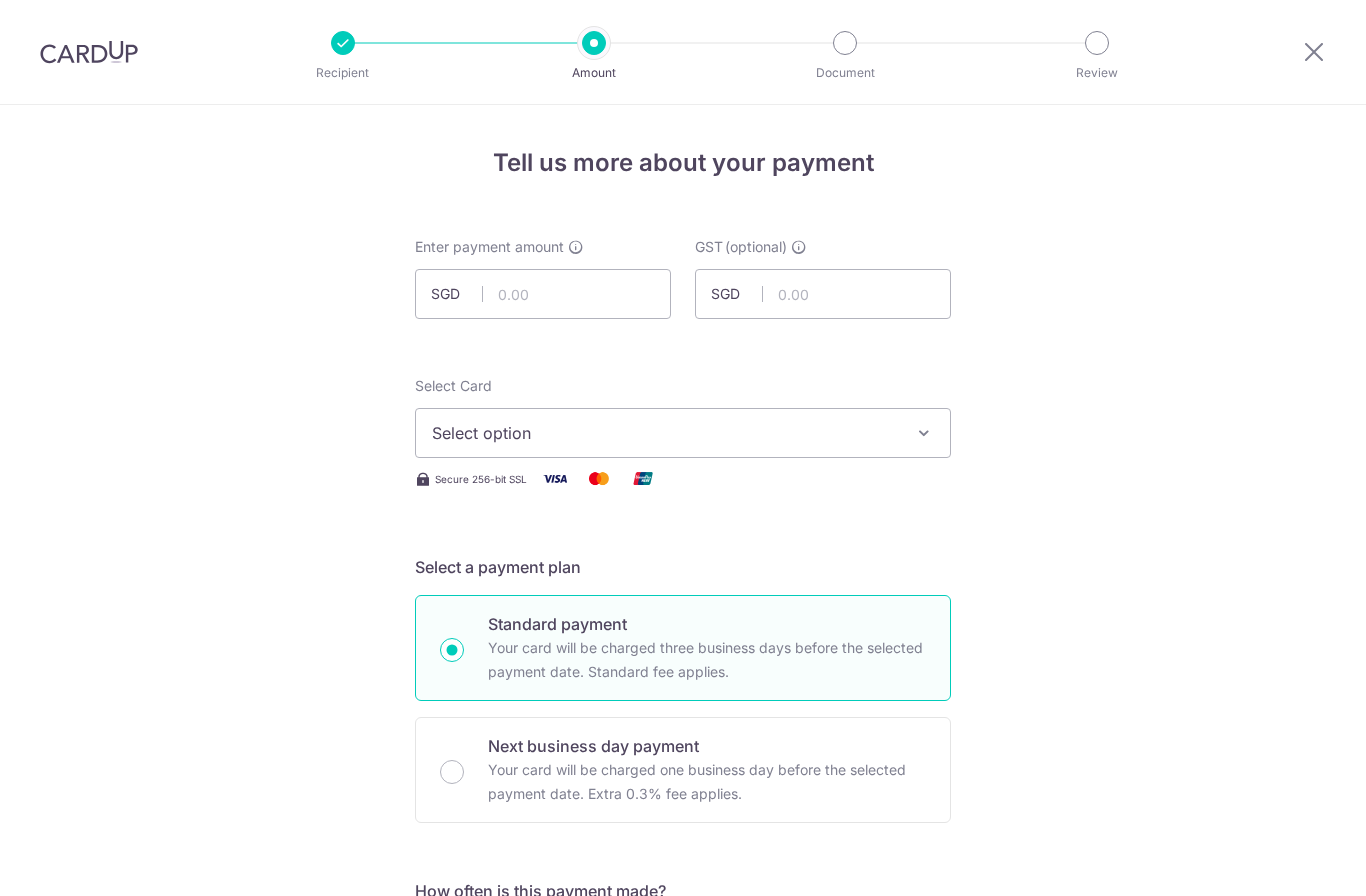 click at bounding box center [543, 294] 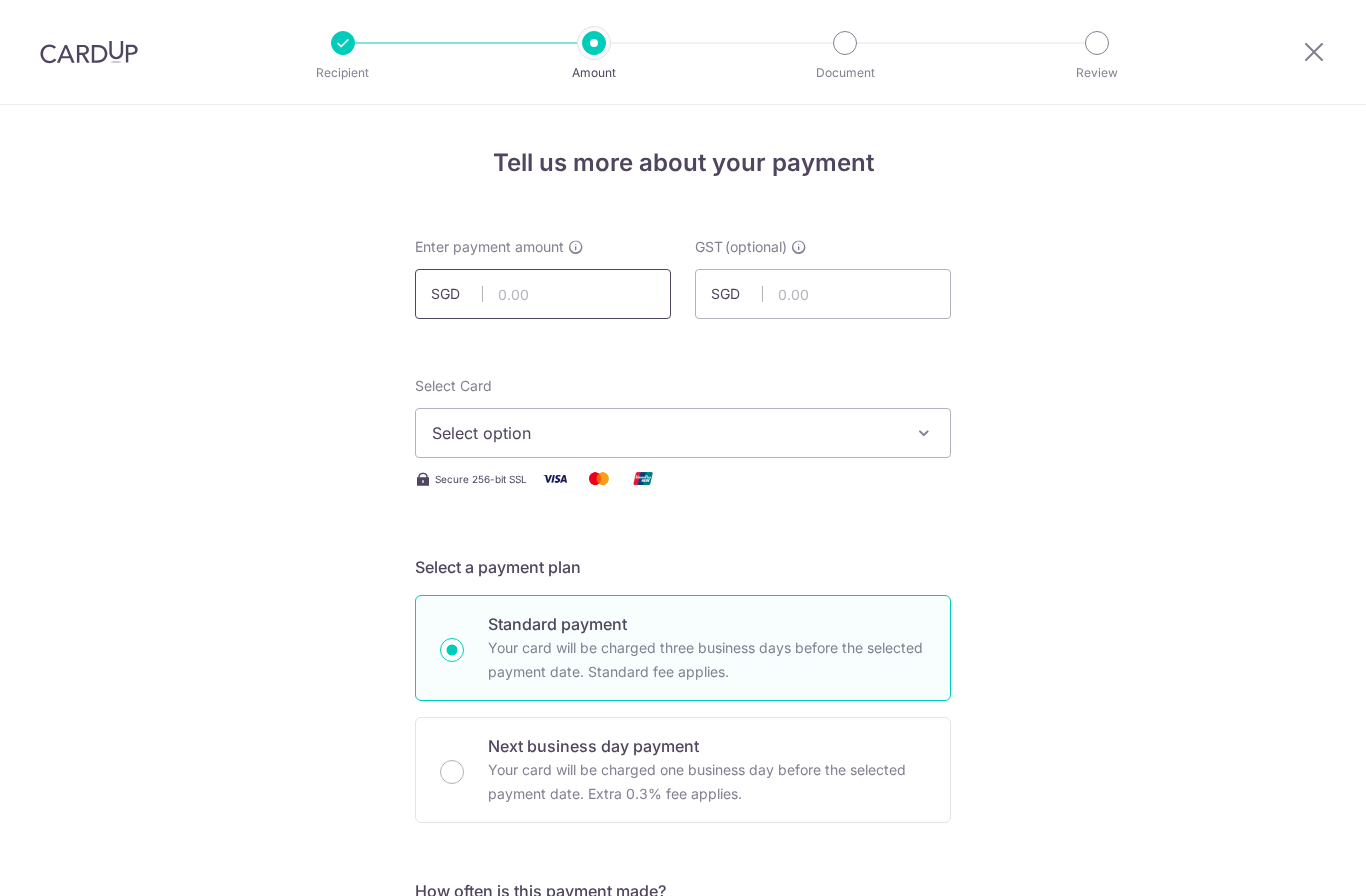 scroll, scrollTop: 0, scrollLeft: 0, axis: both 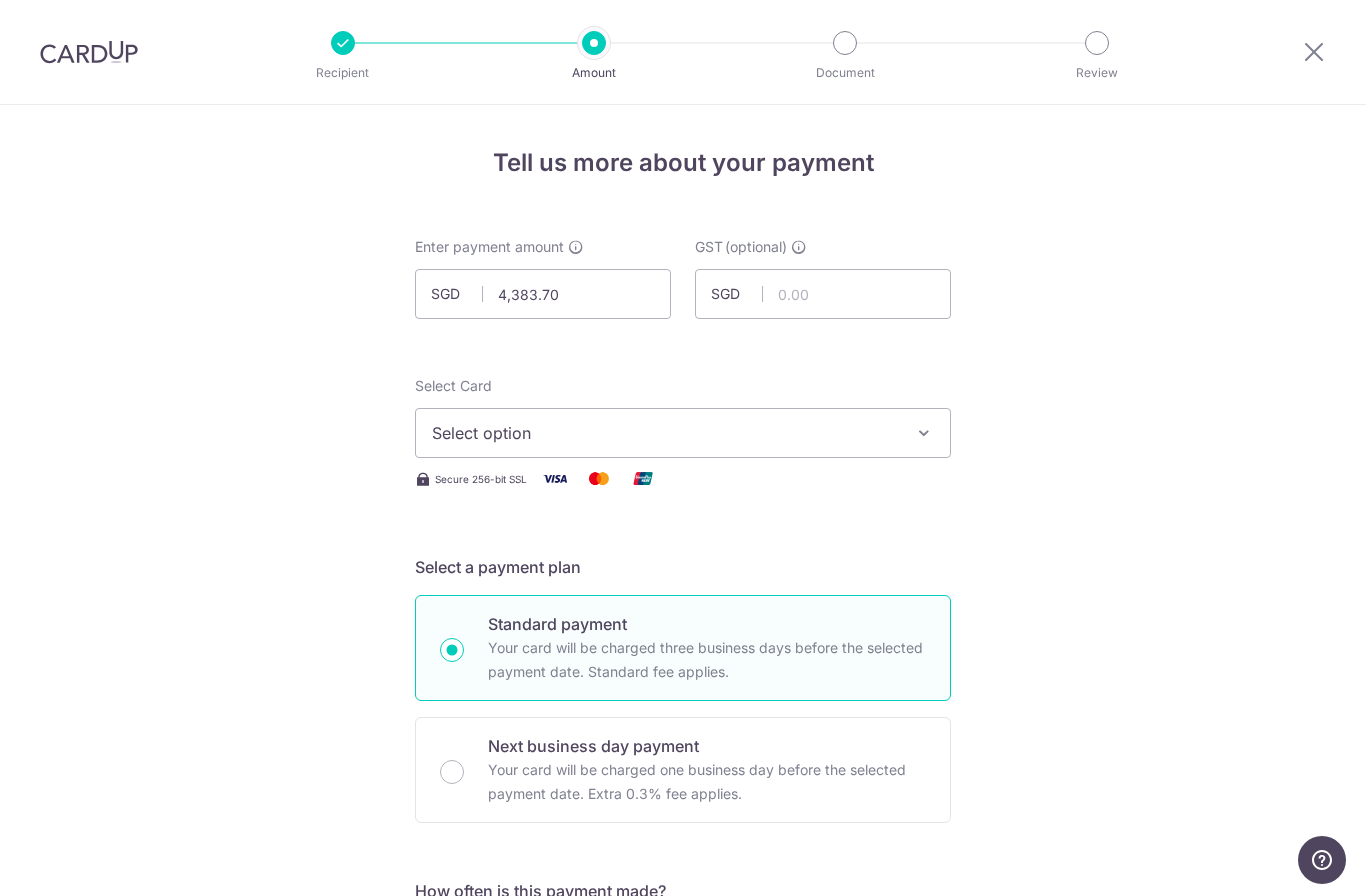 type on "4,383.70" 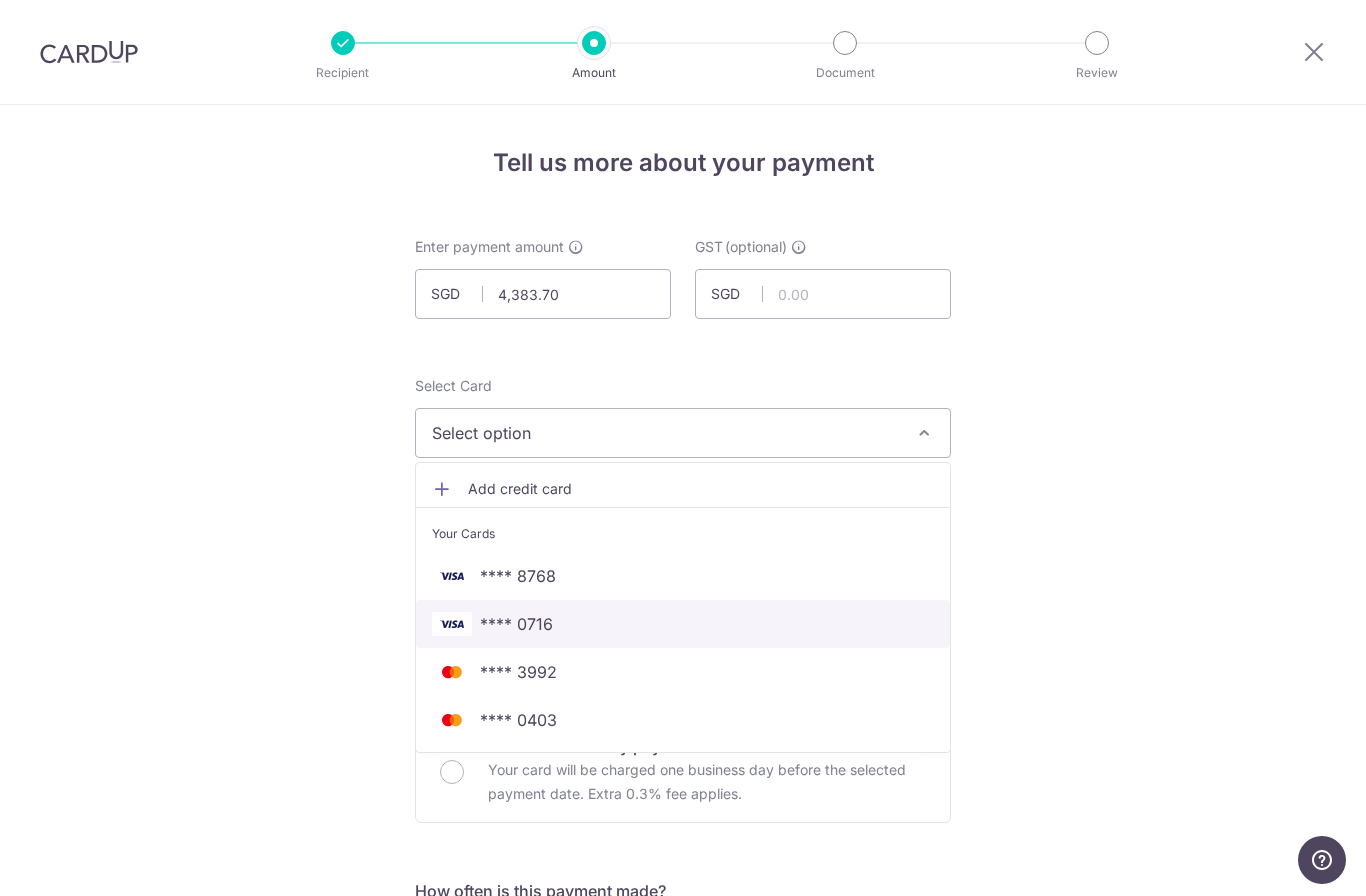 click on "**** 0716" at bounding box center (516, 624) 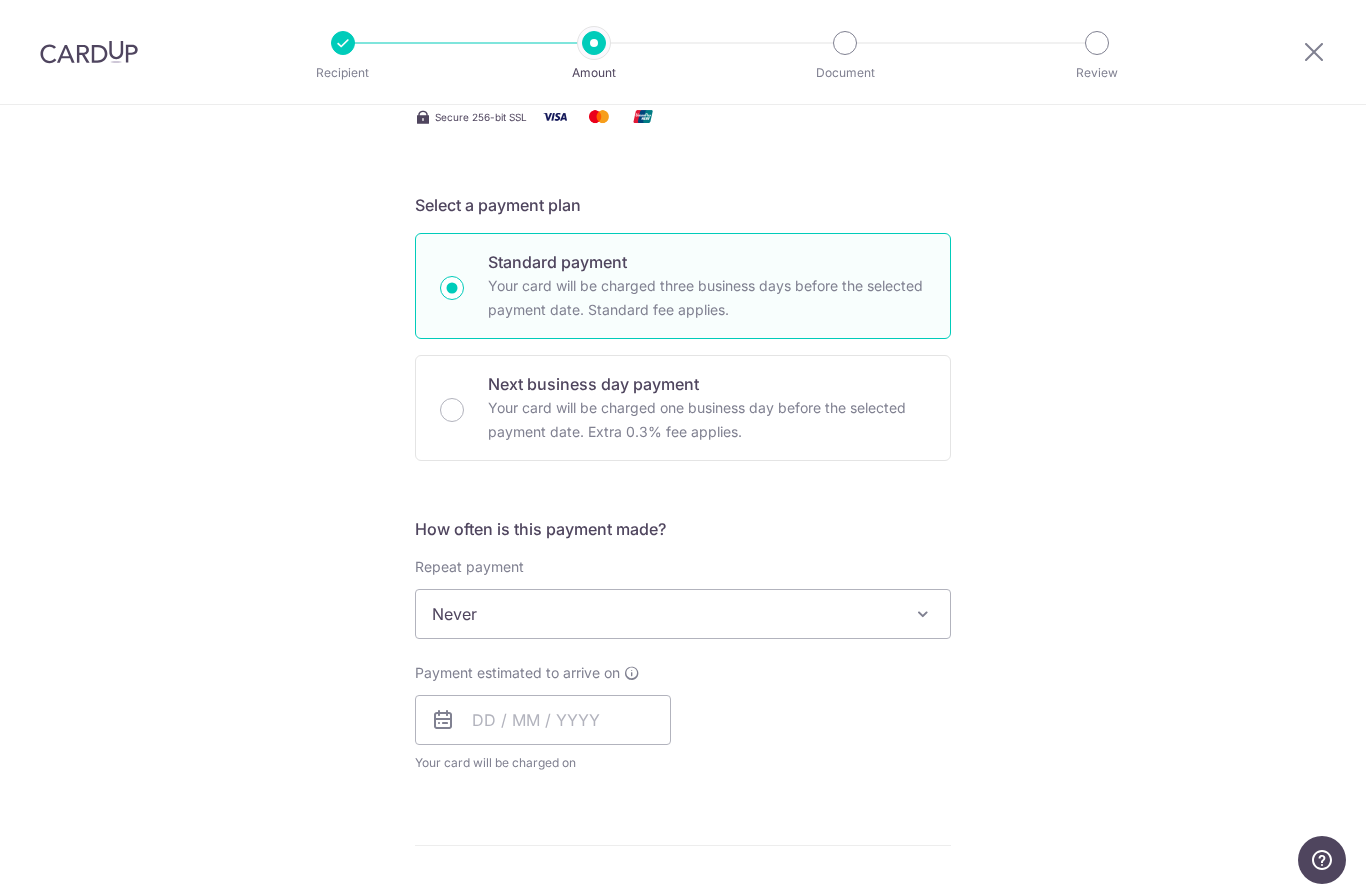 scroll, scrollTop: 373, scrollLeft: 0, axis: vertical 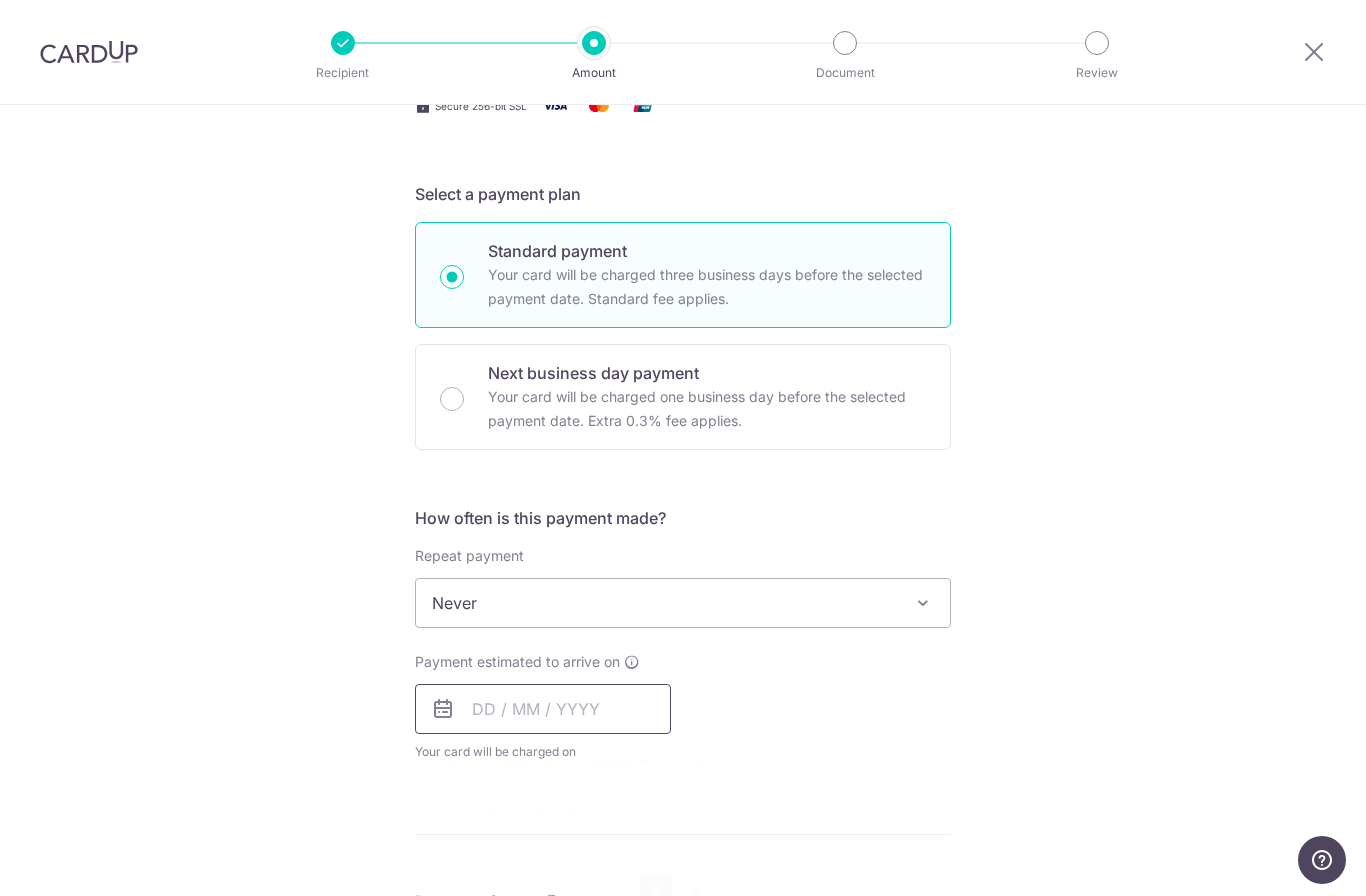 click at bounding box center (543, 709) 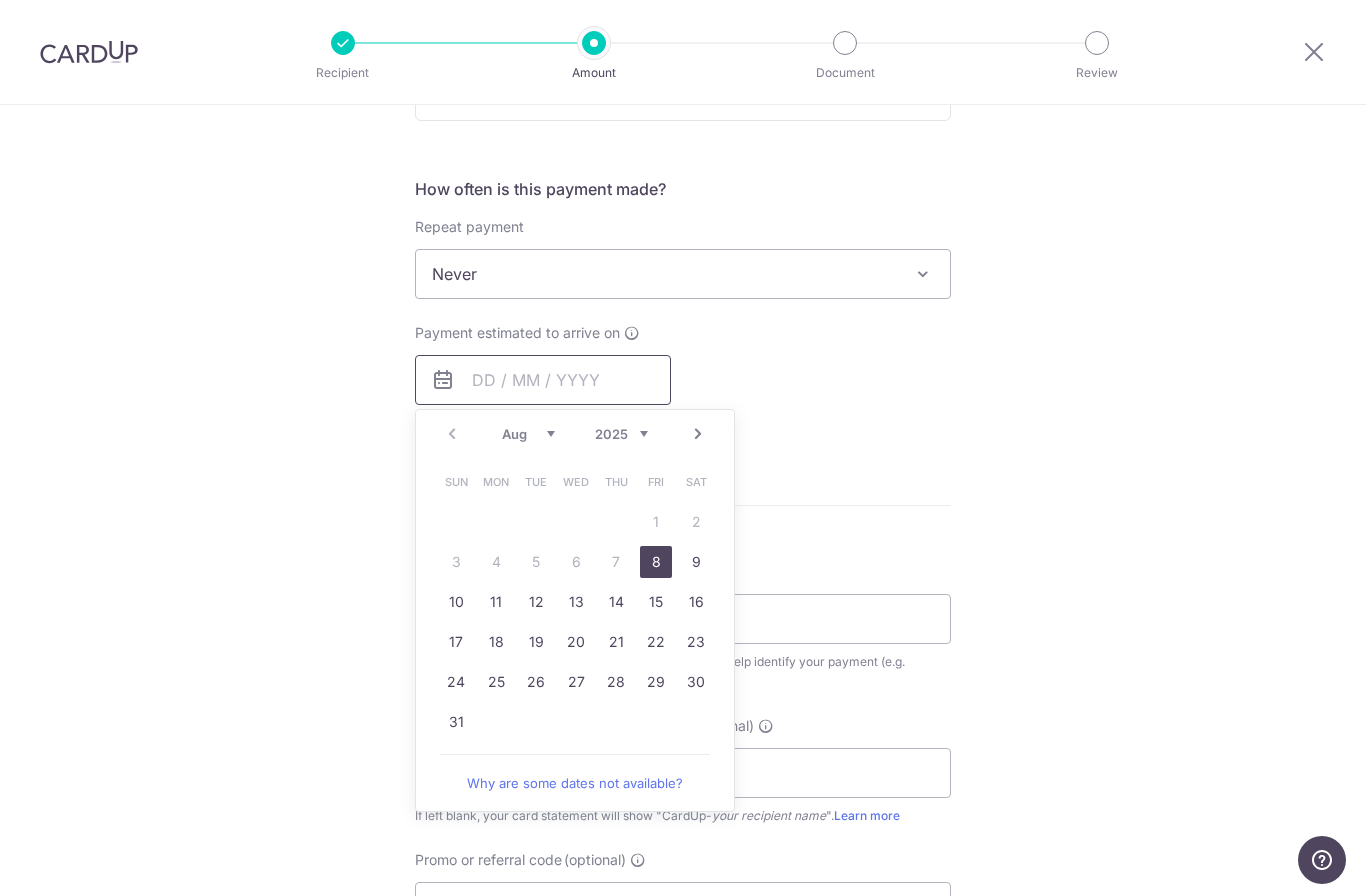 scroll, scrollTop: 706, scrollLeft: 0, axis: vertical 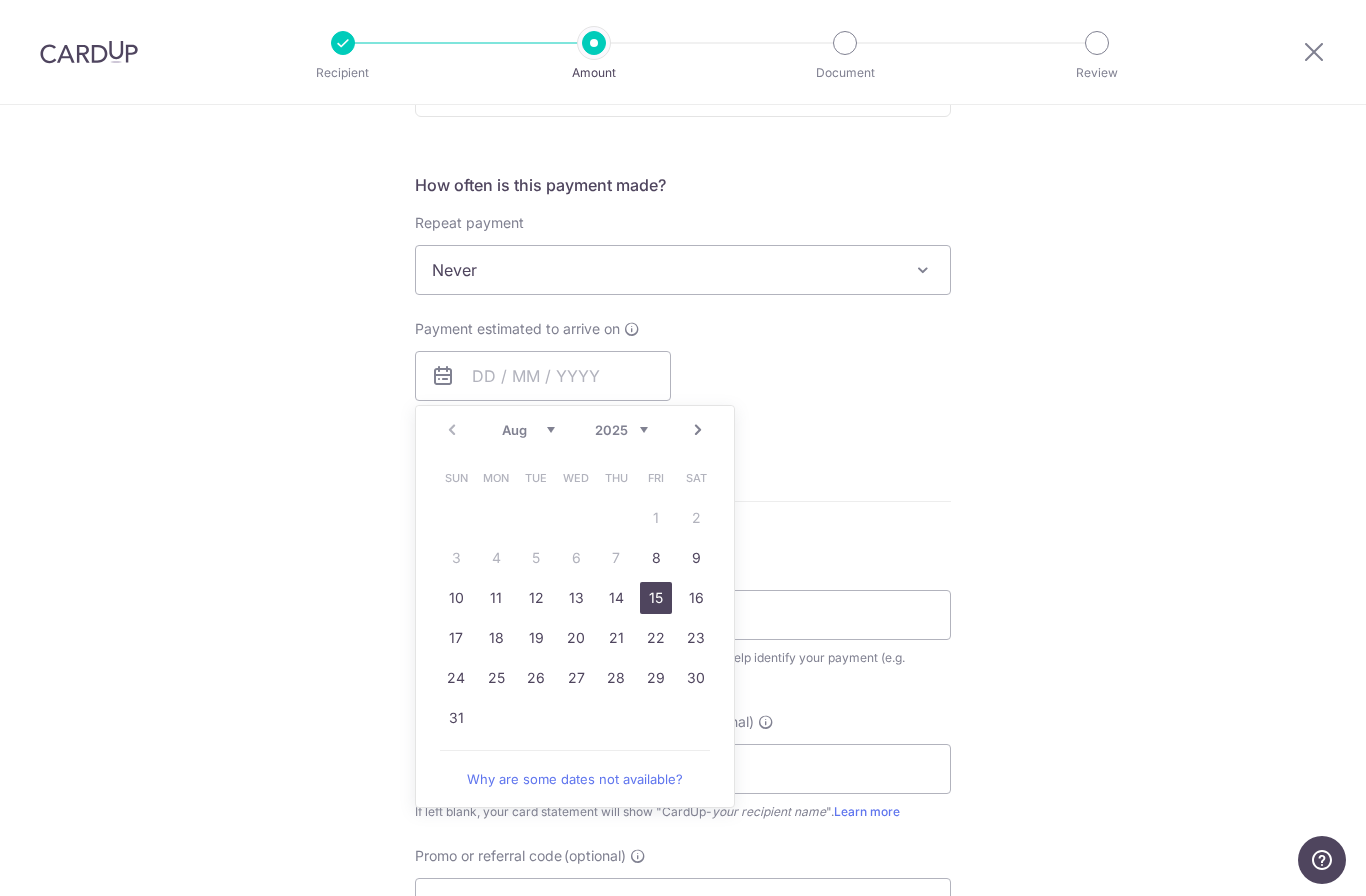 click on "15" at bounding box center [656, 598] 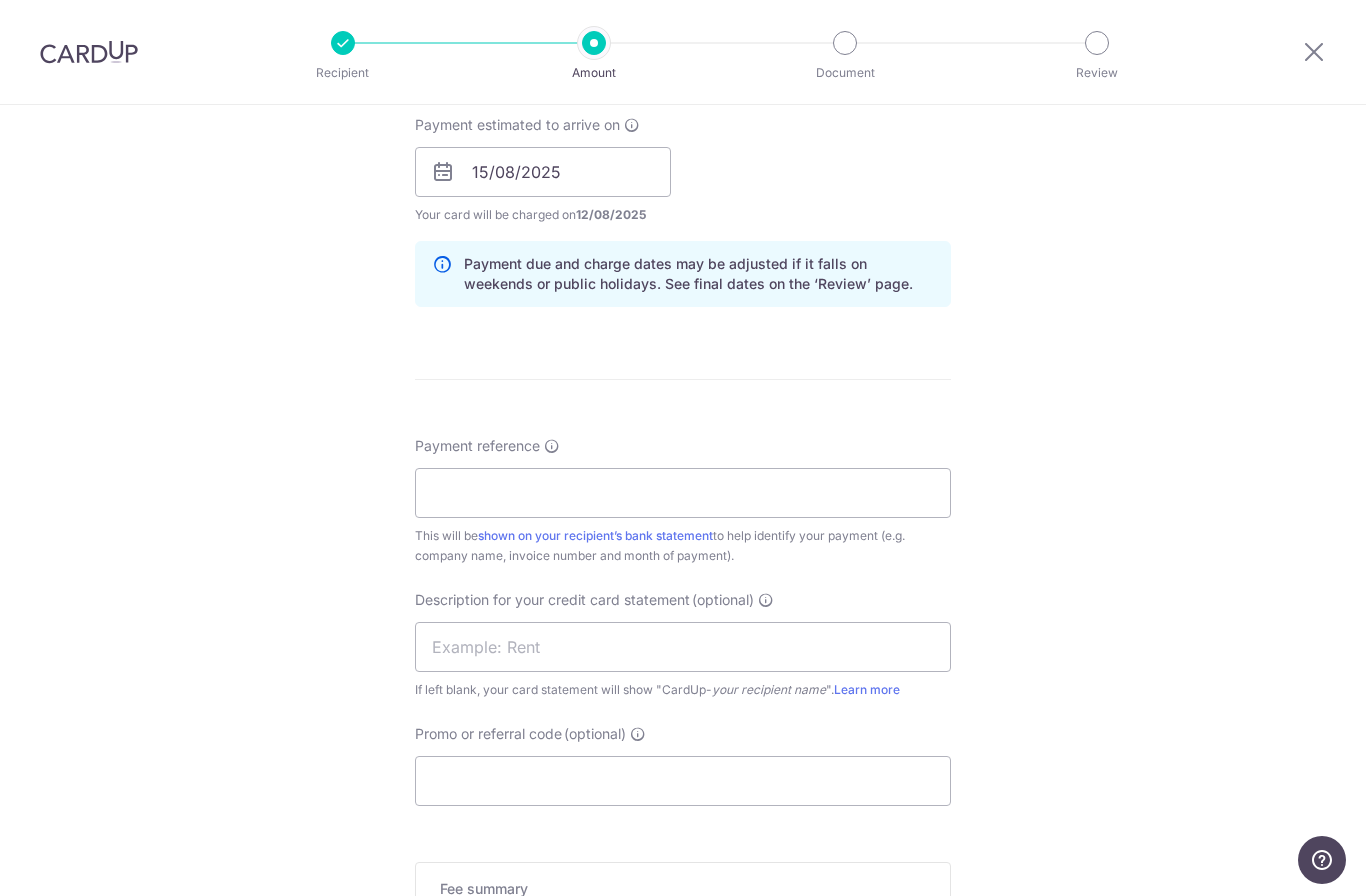 scroll, scrollTop: 916, scrollLeft: 0, axis: vertical 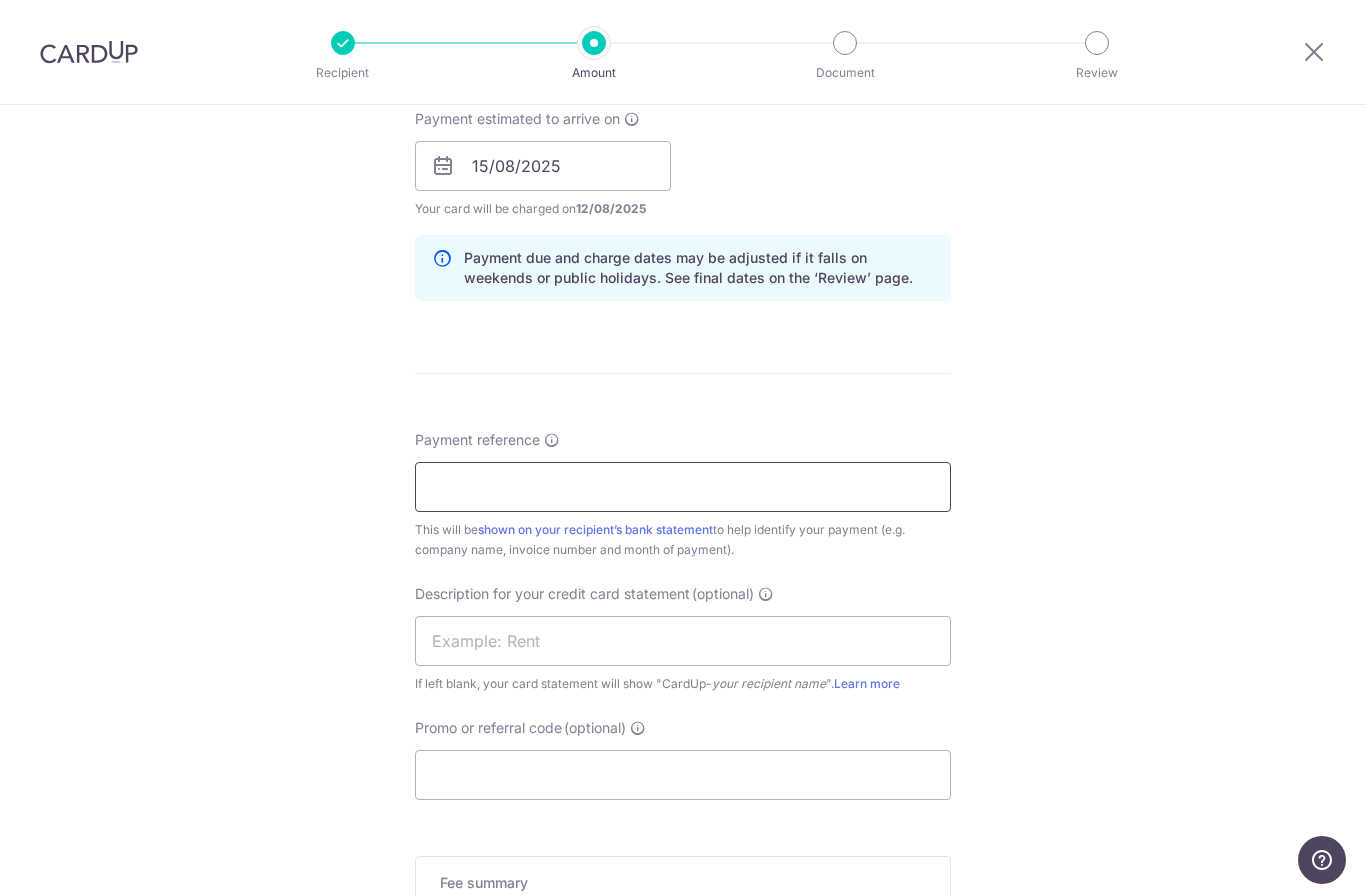 click on "Payment reference" at bounding box center (683, 487) 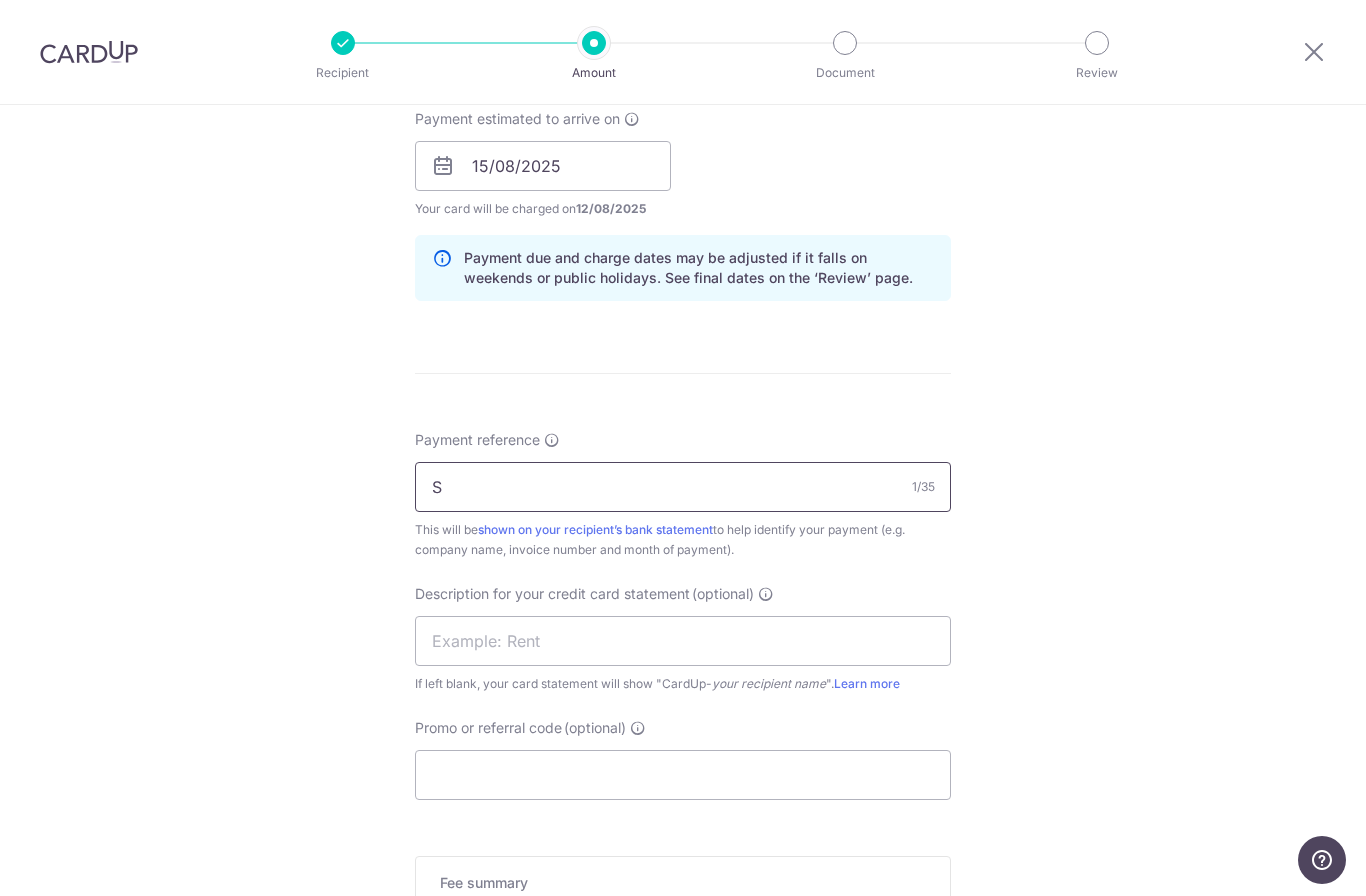 type on "Shan Quan Cafe" 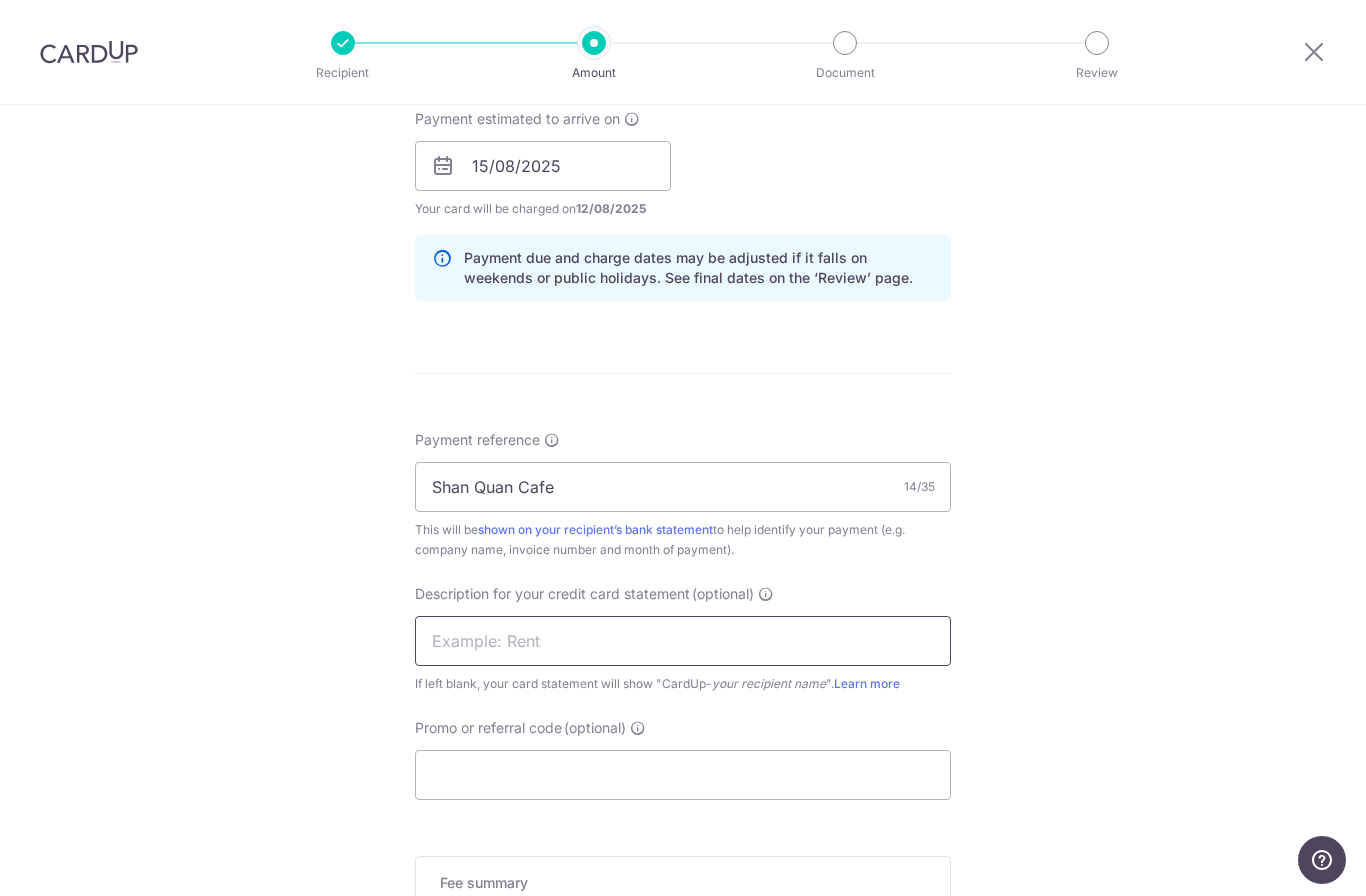 click at bounding box center [683, 641] 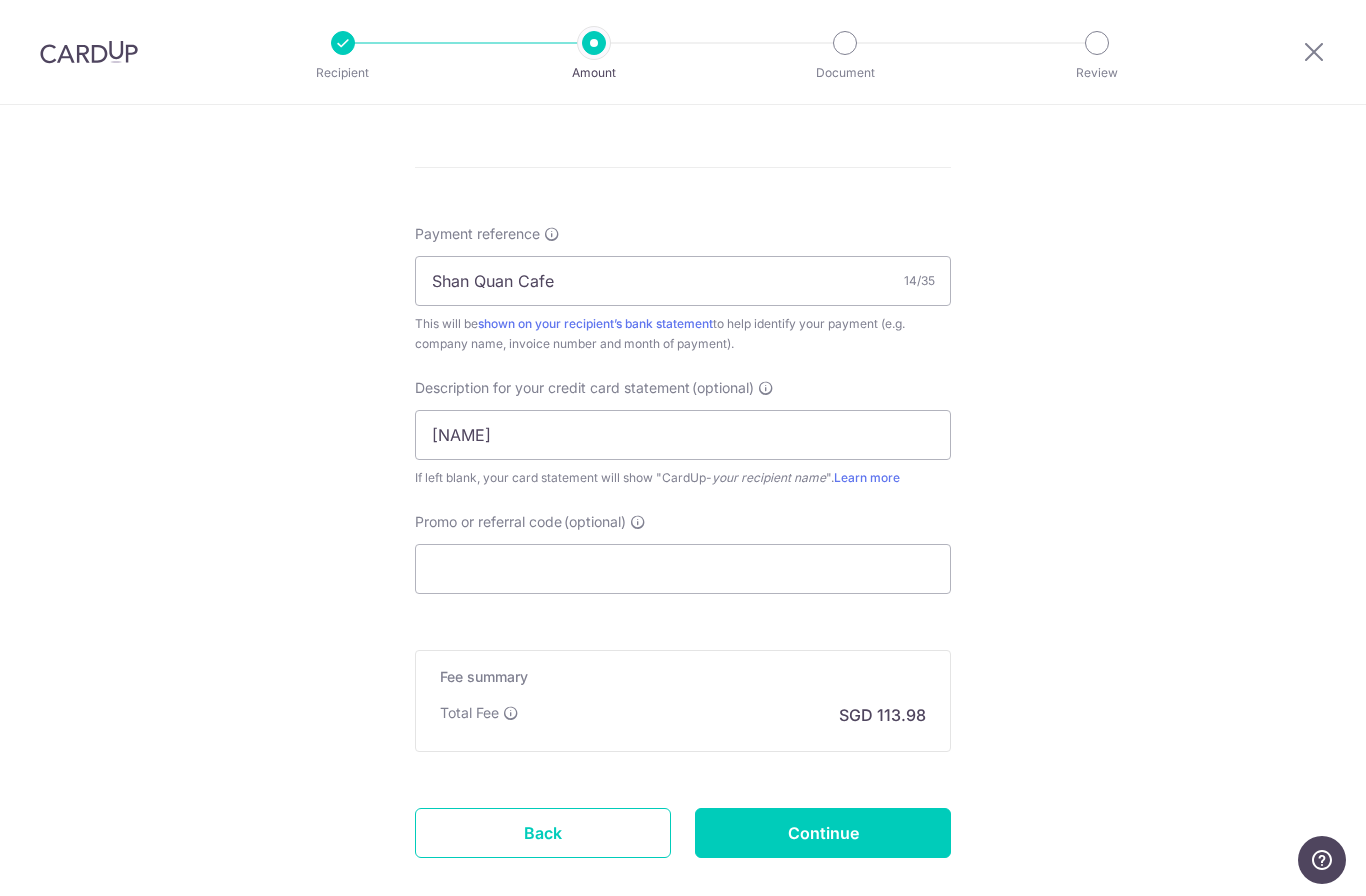 scroll, scrollTop: 1146, scrollLeft: 0, axis: vertical 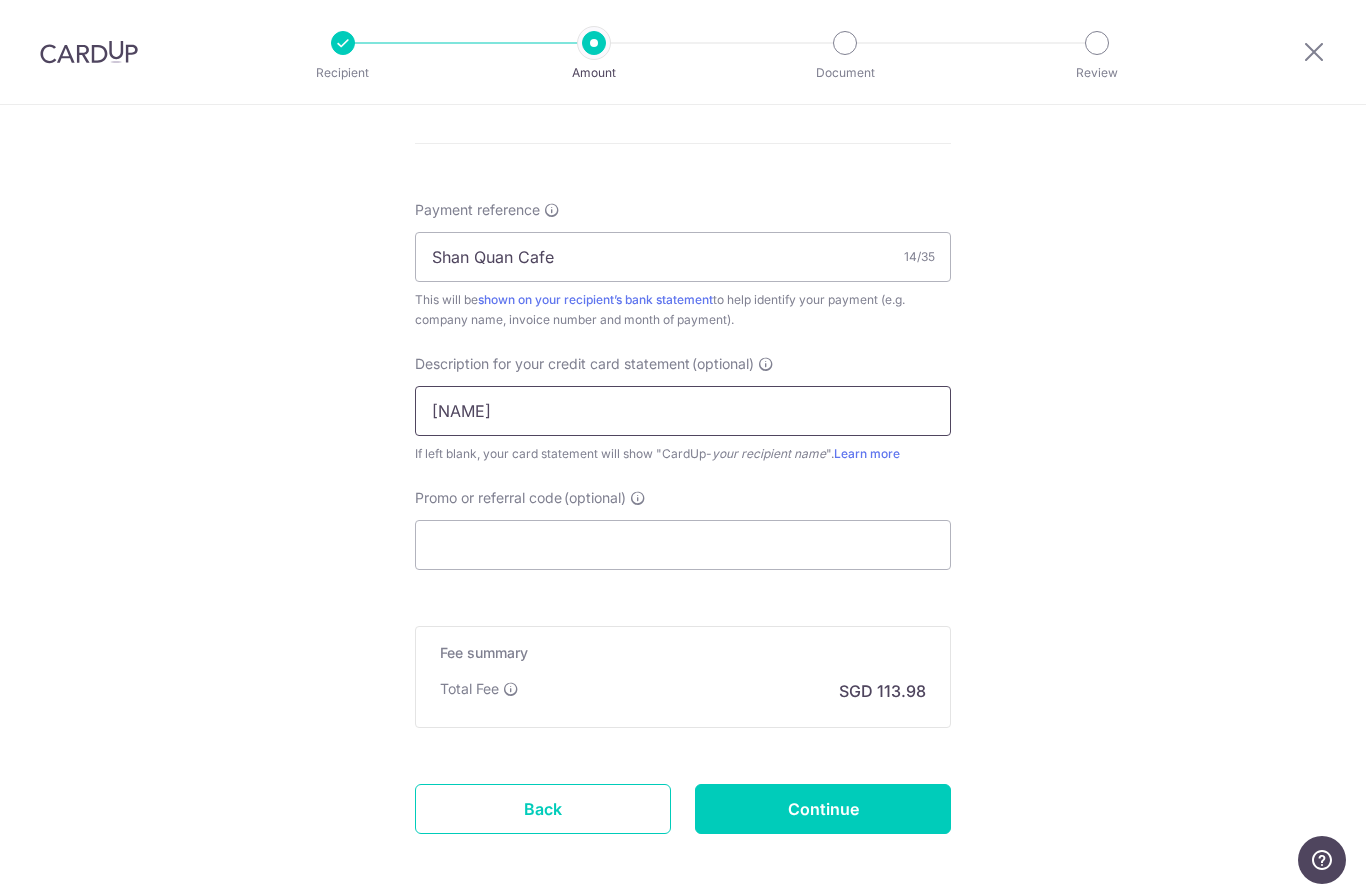 click on "Jin Huat" at bounding box center (683, 411) 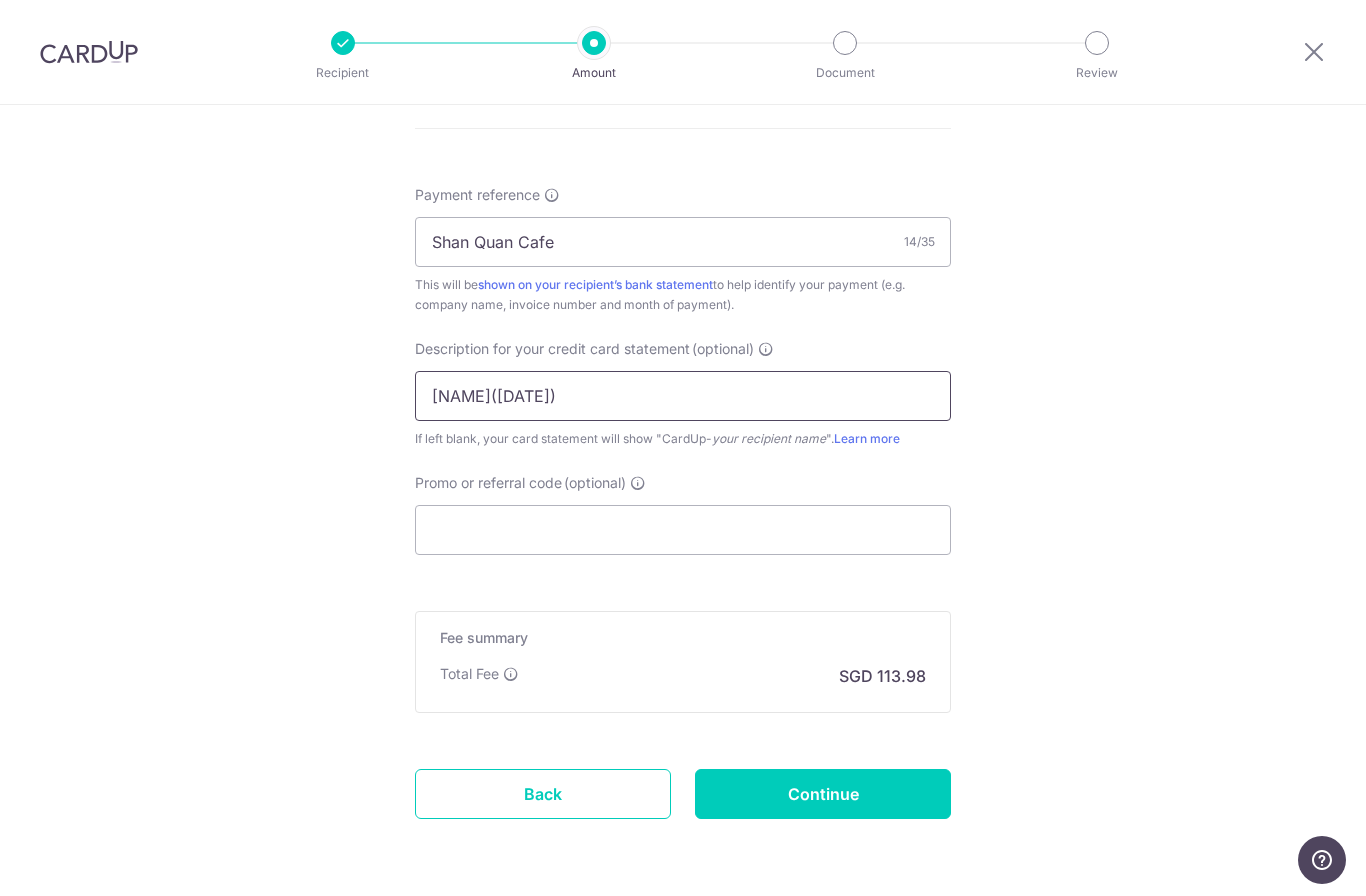 scroll, scrollTop: 1160, scrollLeft: 0, axis: vertical 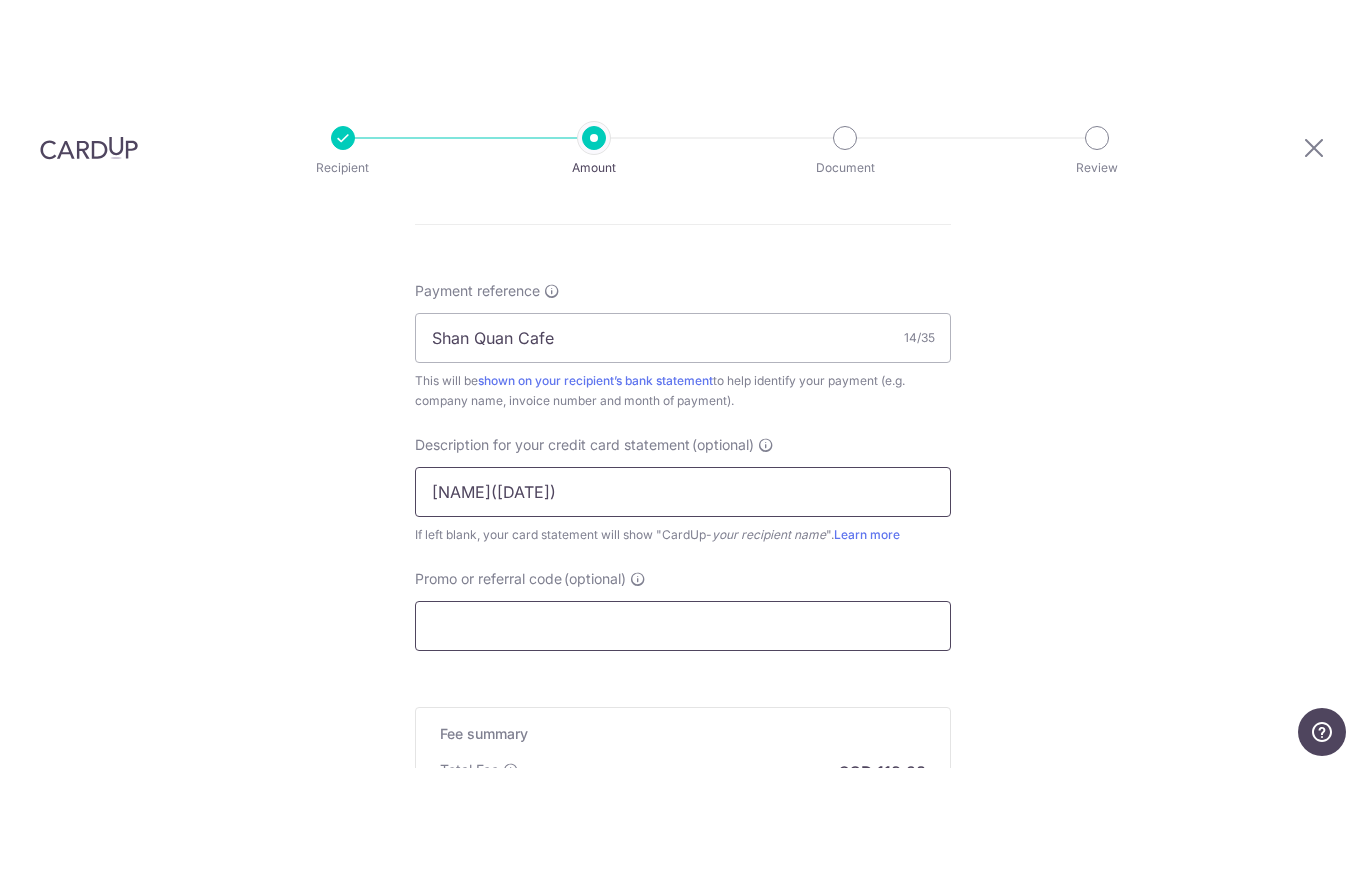 type on "Jin Huat(Jun25)" 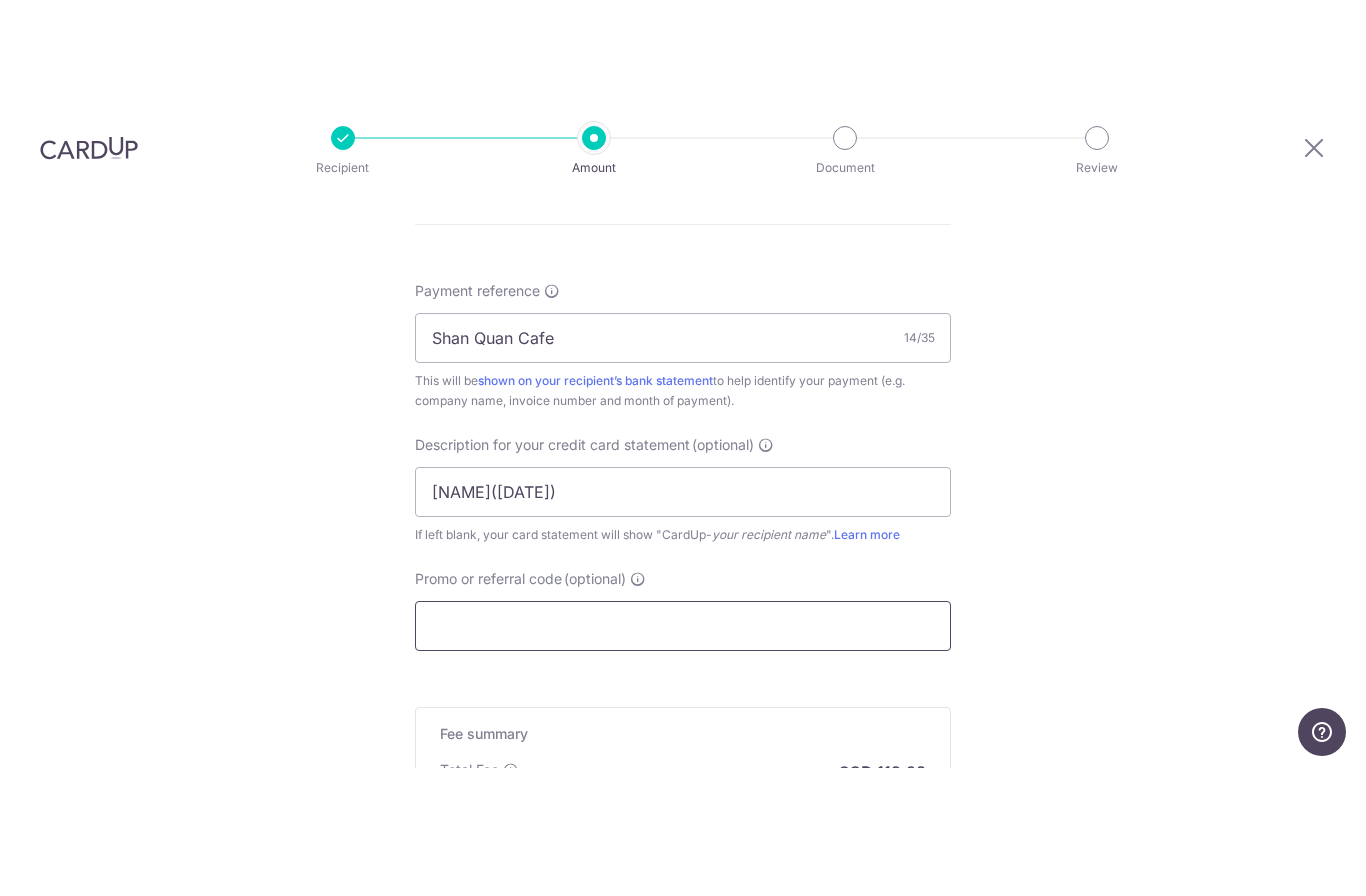 click on "Promo or referral code
(optional)" at bounding box center (683, 754) 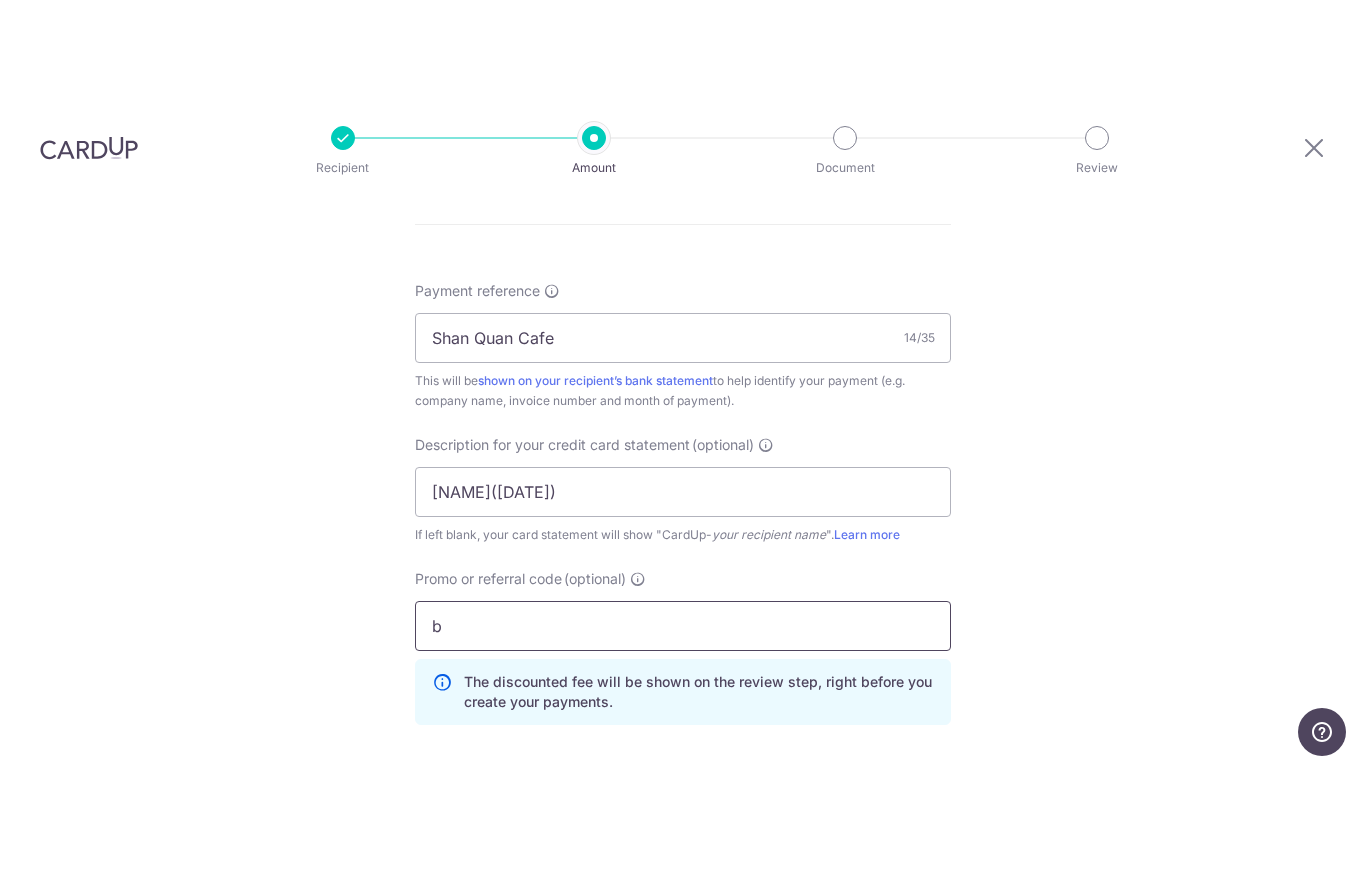 type on "BOFF185" 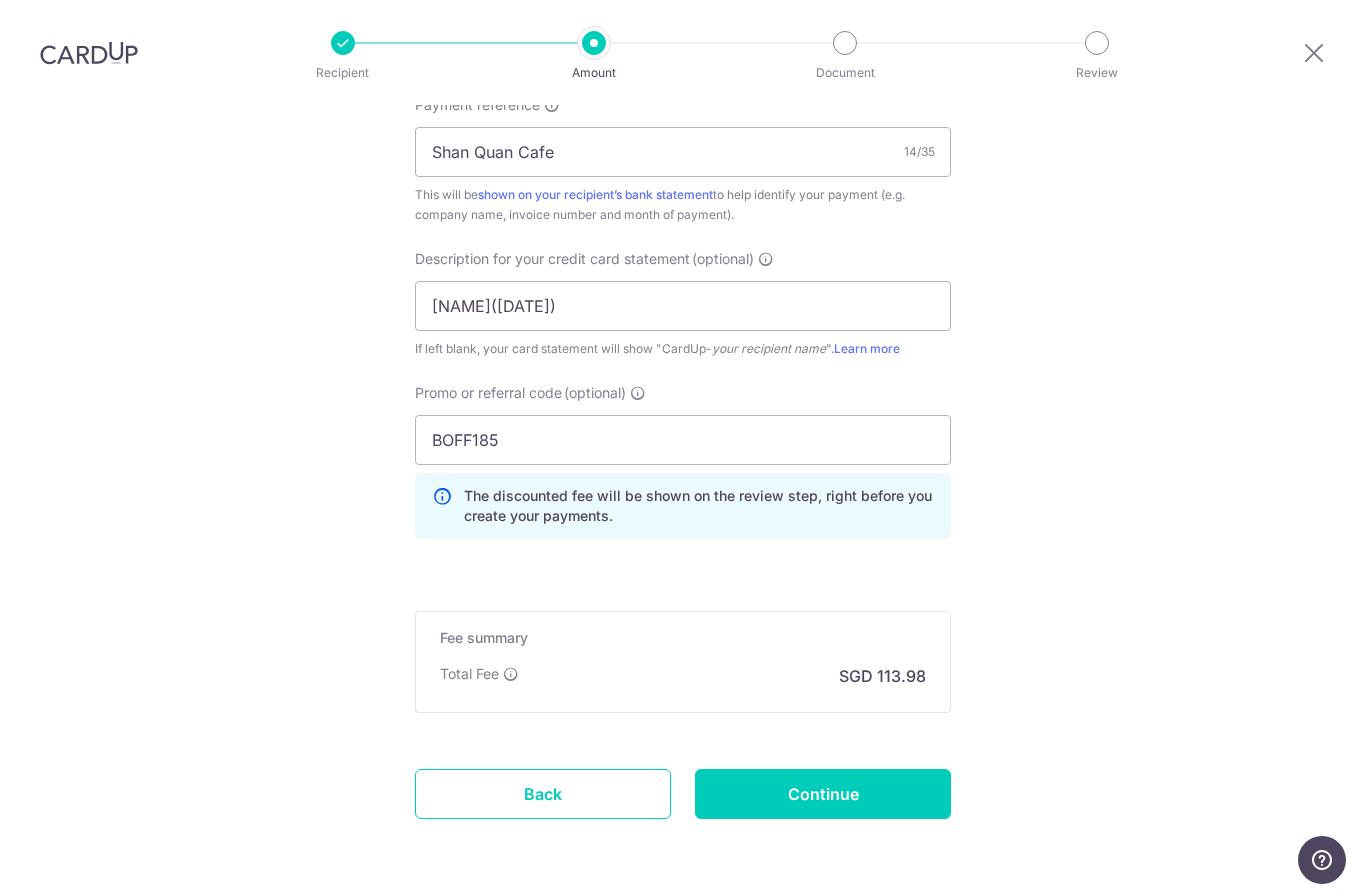 scroll, scrollTop: 1250, scrollLeft: 0, axis: vertical 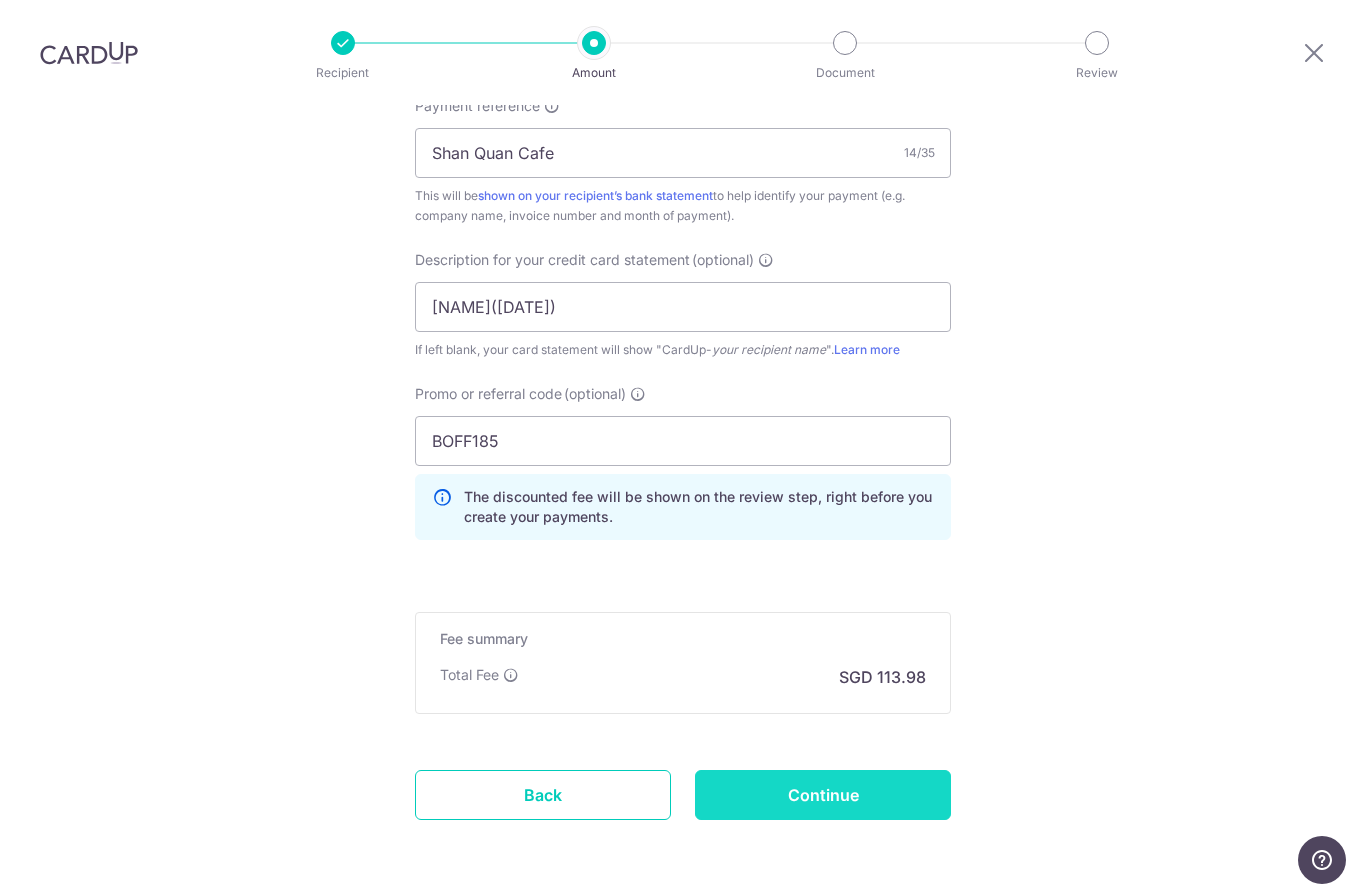 click on "Continue" at bounding box center [823, 795] 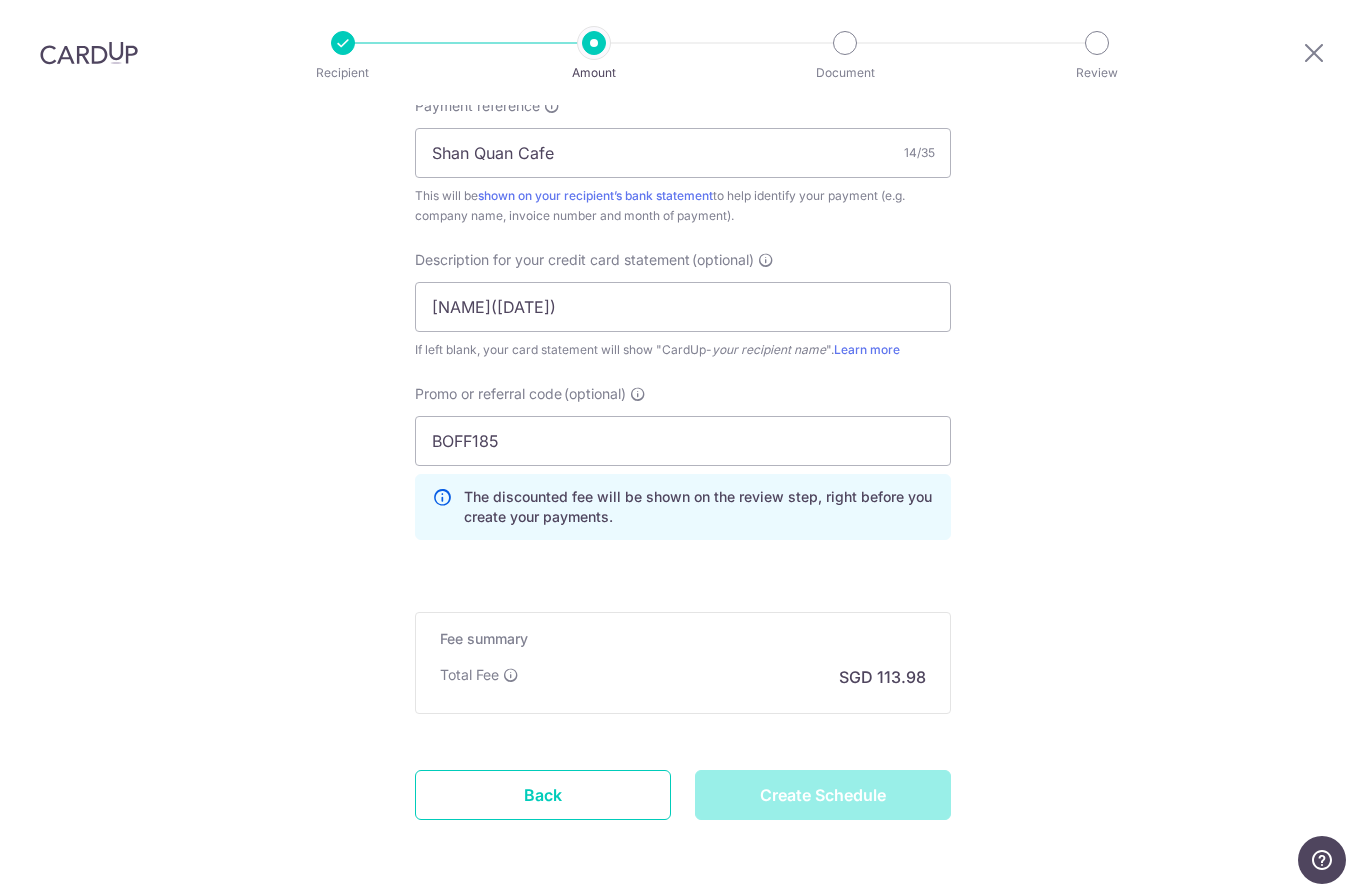 type on "Create Schedule" 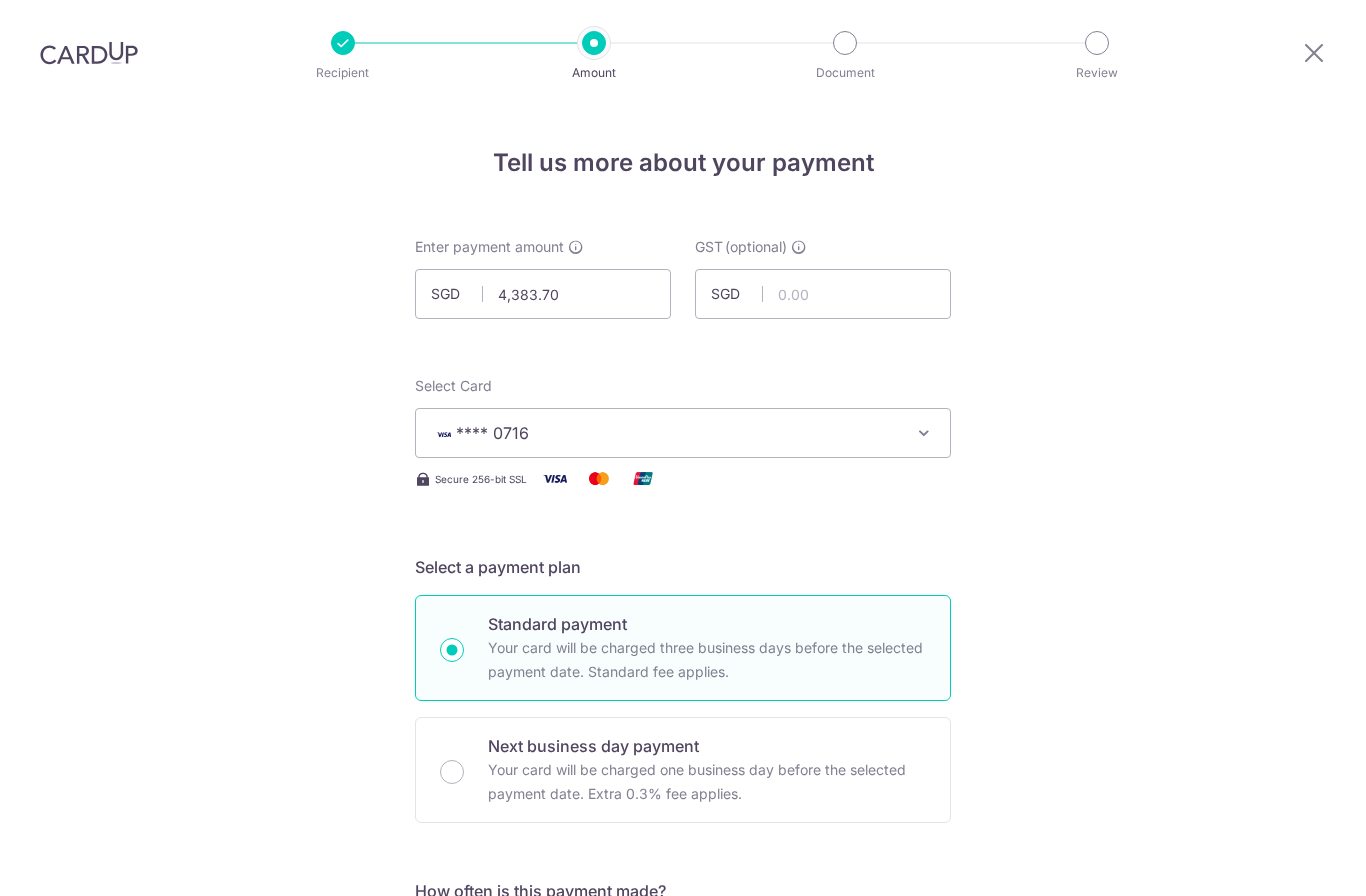scroll, scrollTop: 0, scrollLeft: 0, axis: both 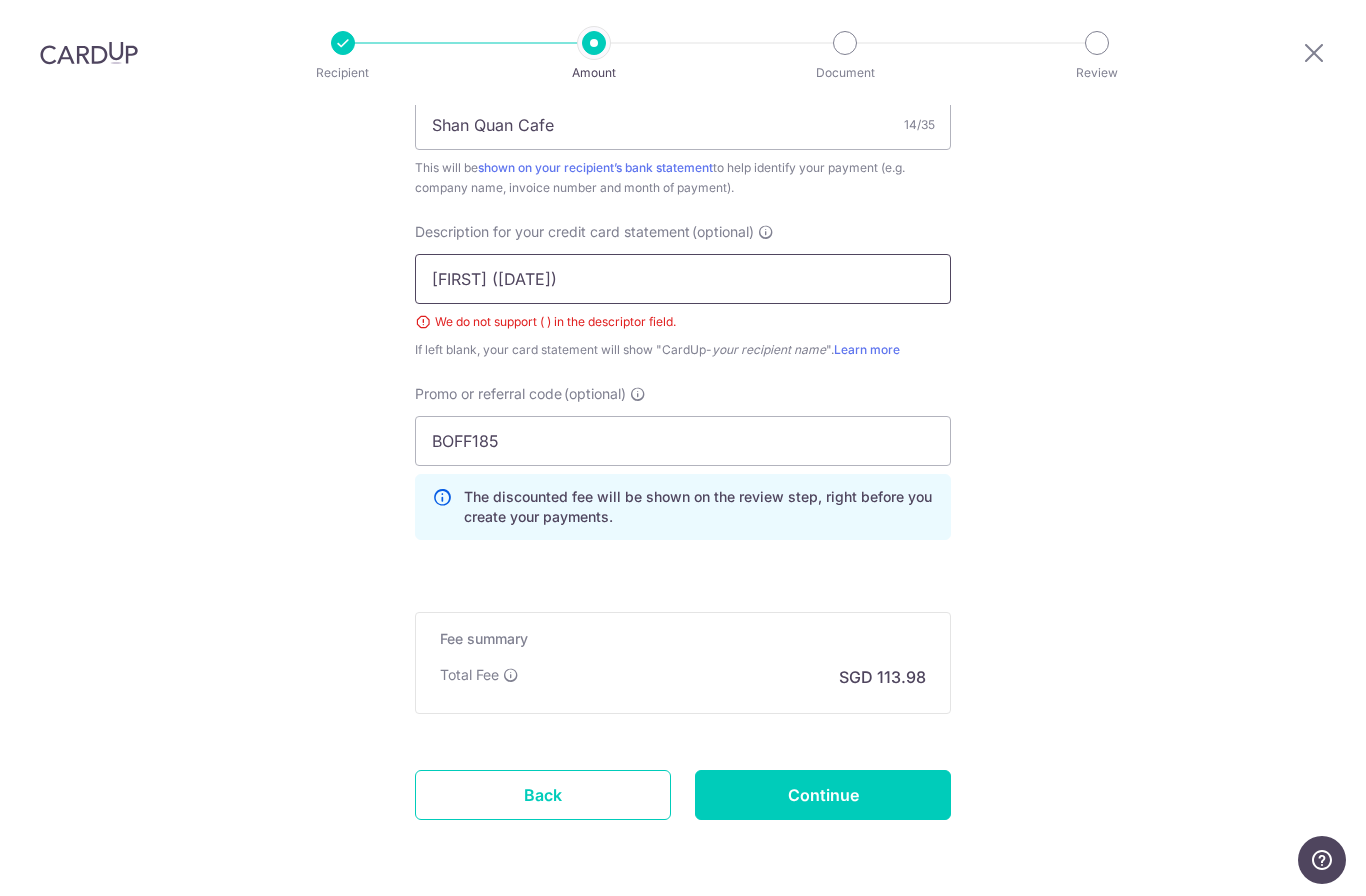 click on "[NAME]([DATE])" at bounding box center (683, 279) 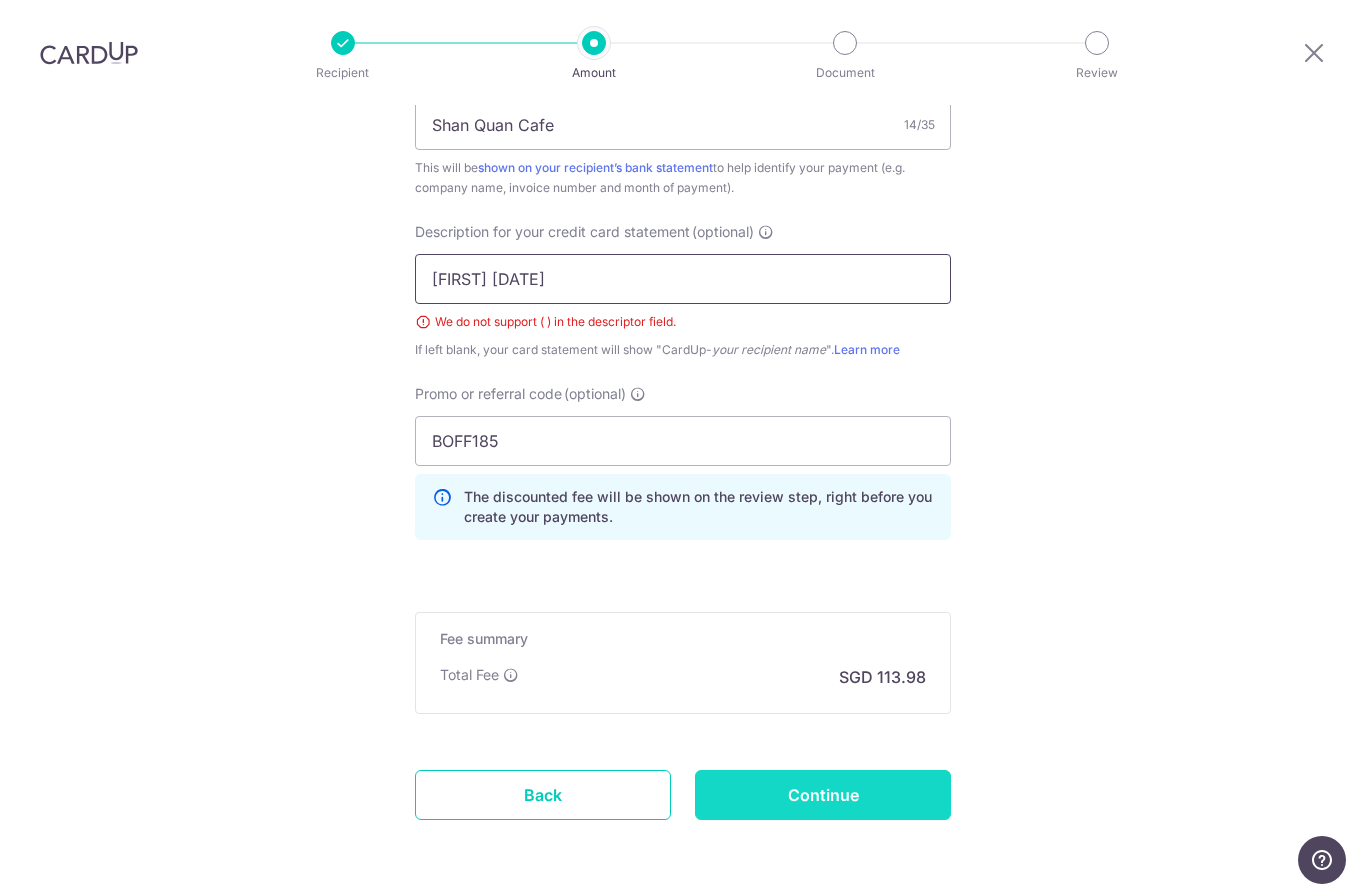 type on "Jin Huat Jun25" 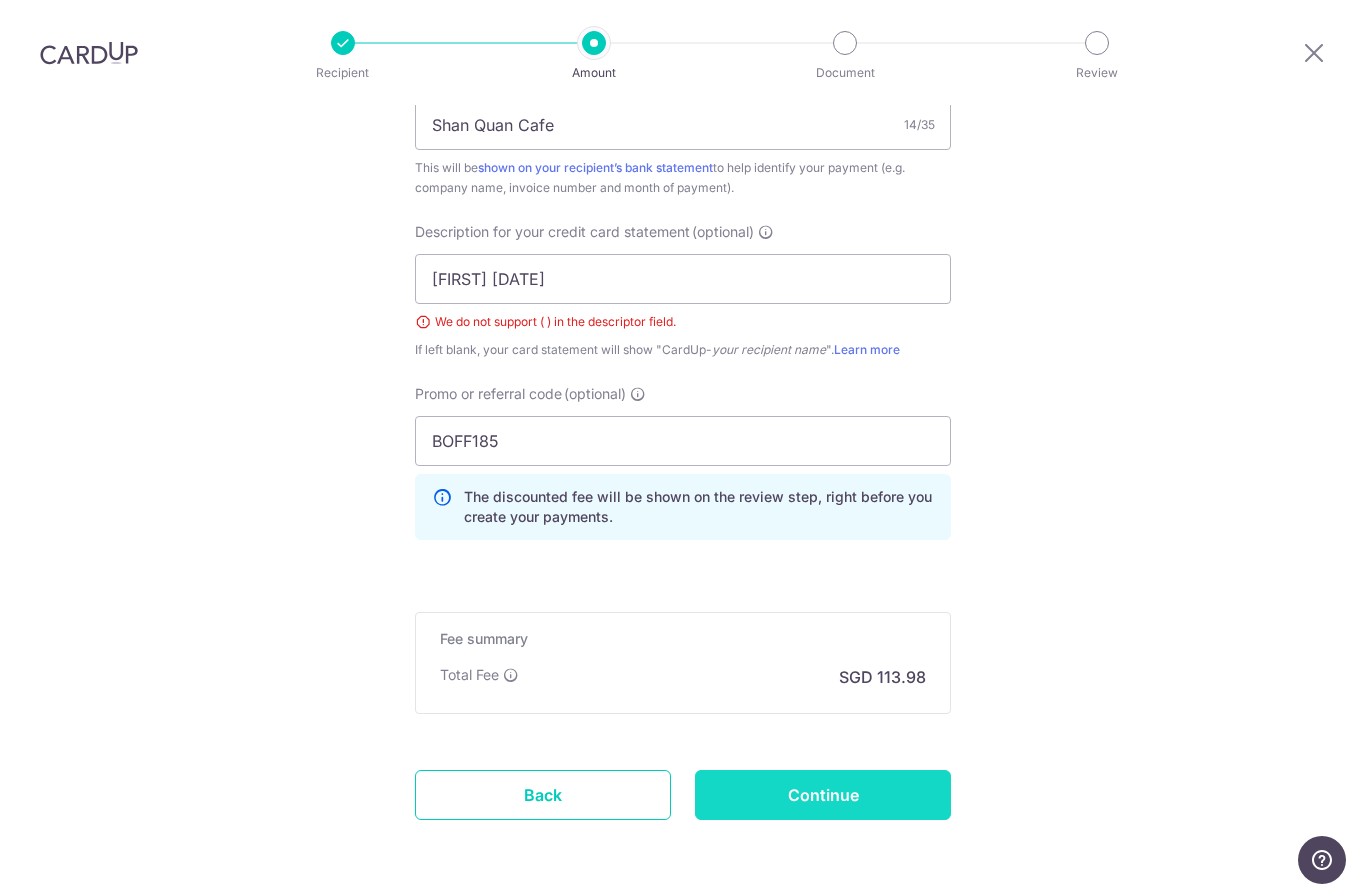 click on "Continue" at bounding box center [823, 795] 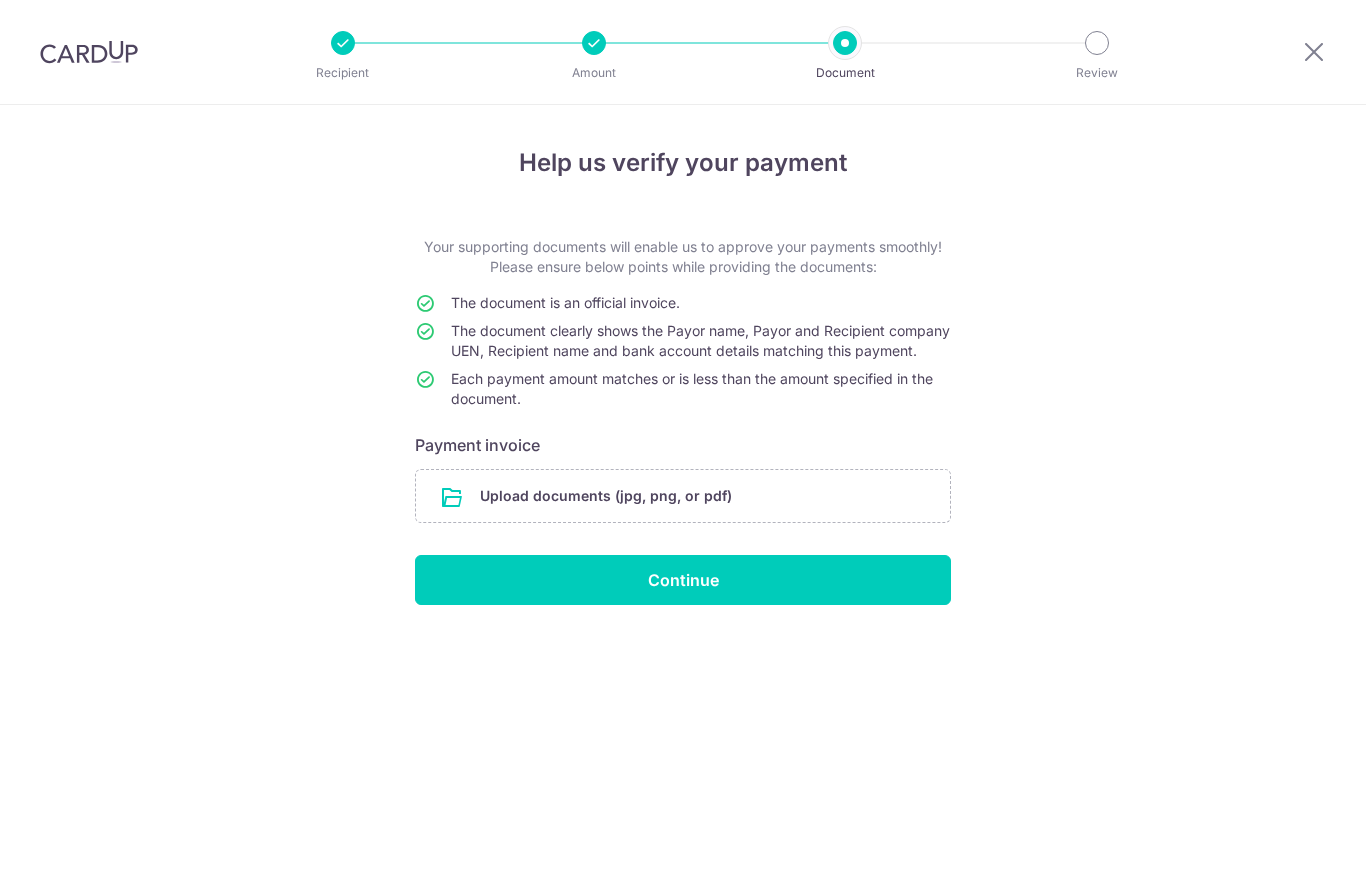 scroll, scrollTop: 0, scrollLeft: 0, axis: both 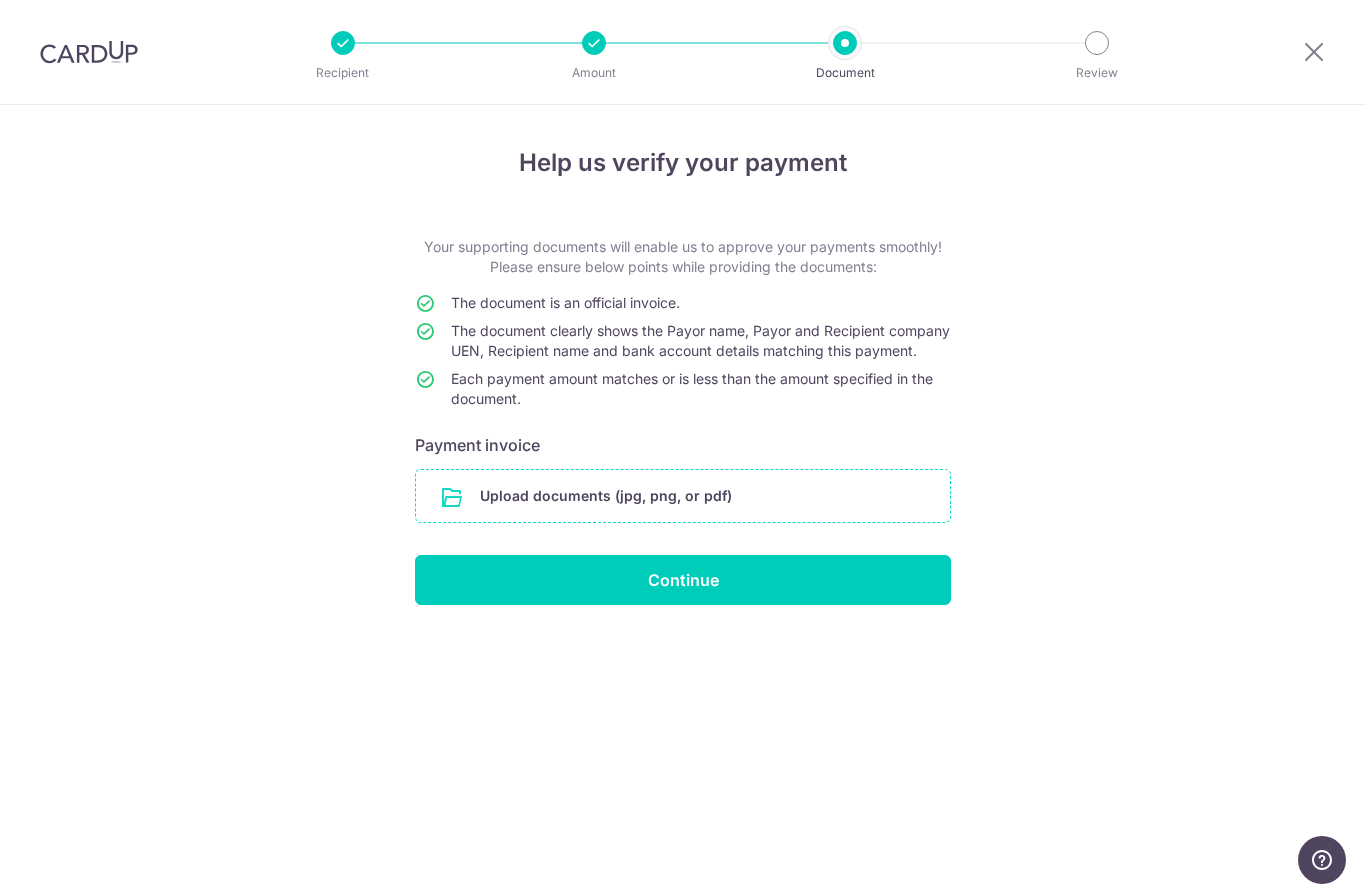 click at bounding box center (683, 496) 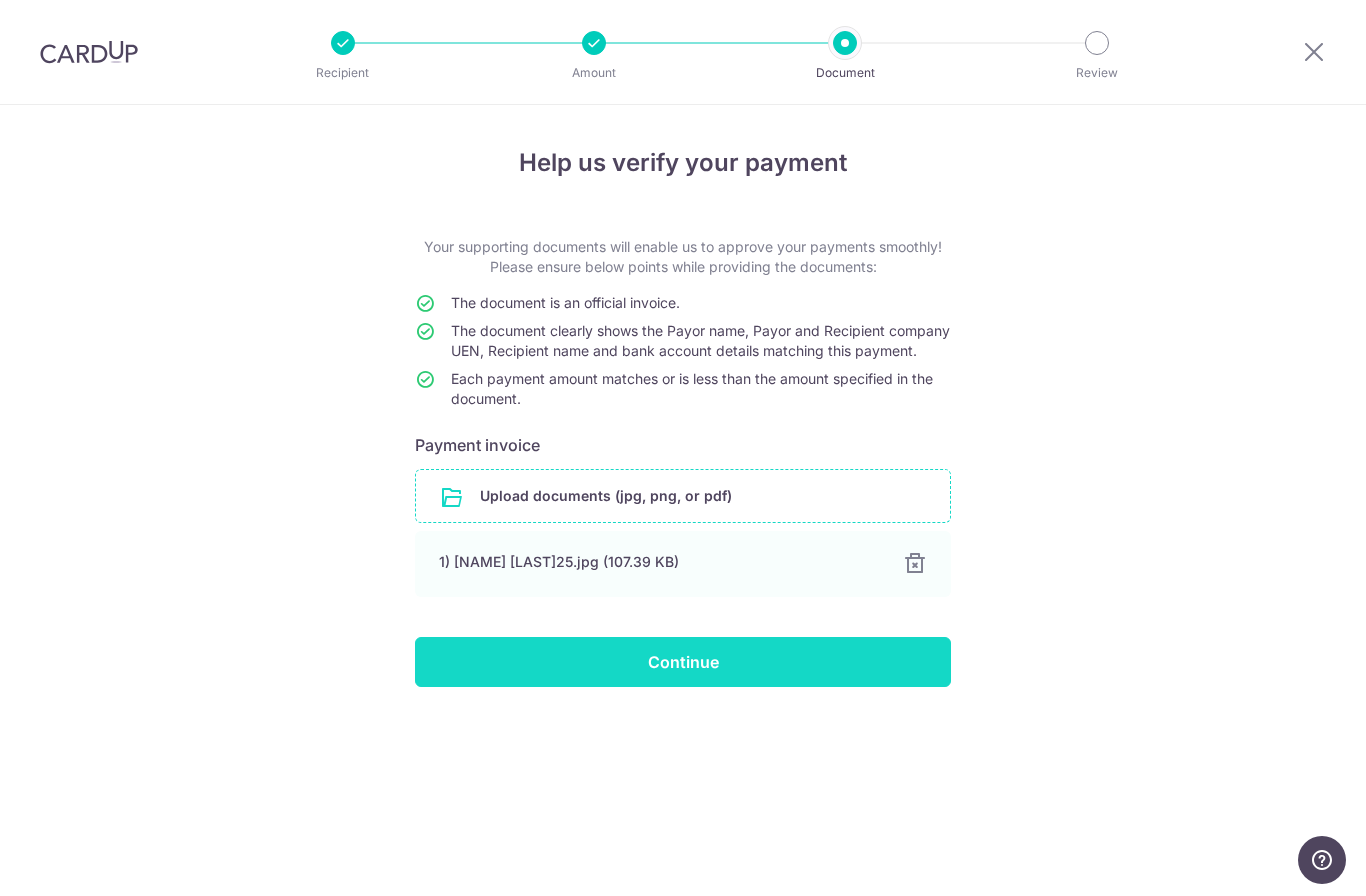 click on "Continue" at bounding box center [683, 662] 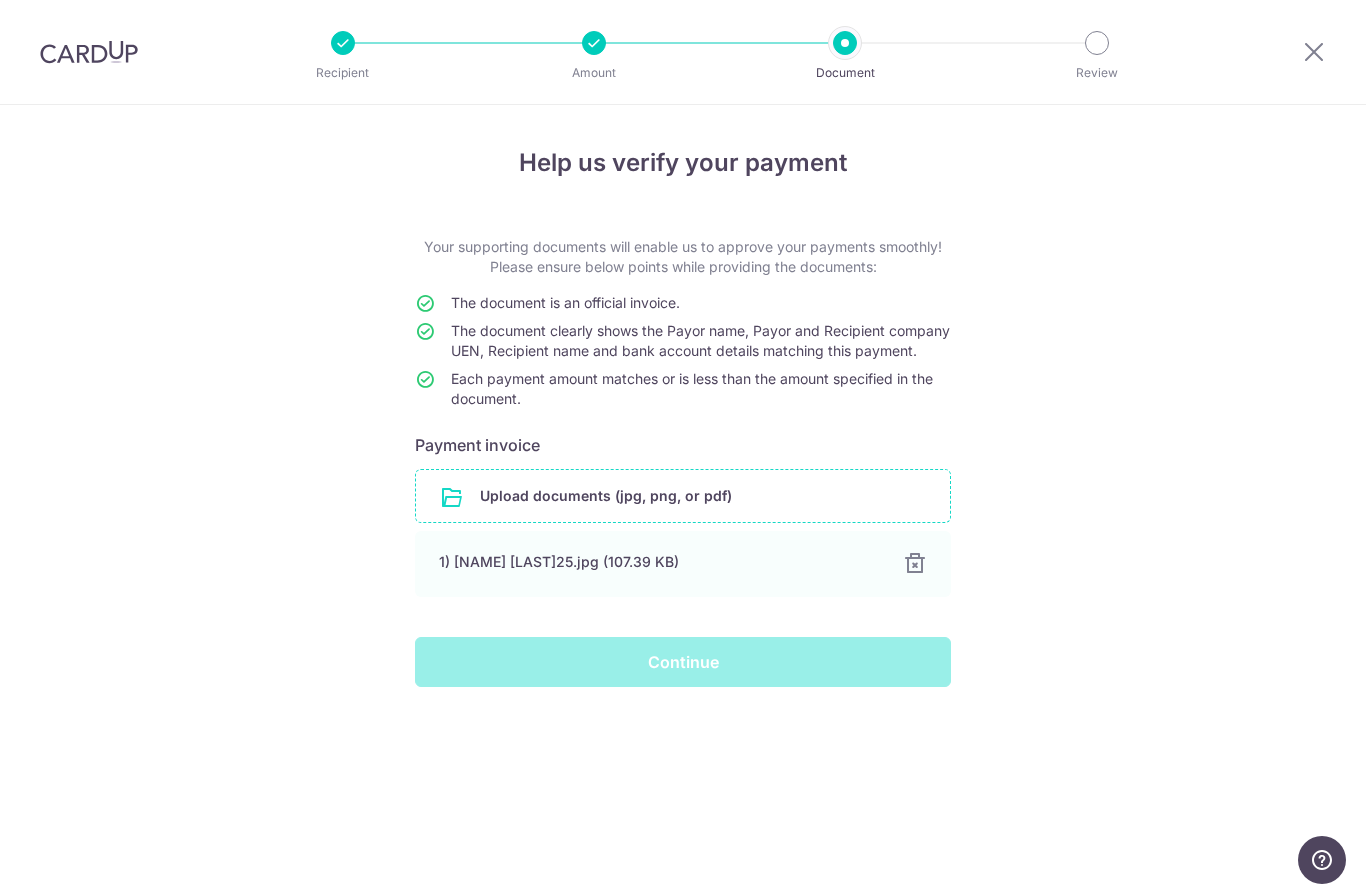 click on "Continue" at bounding box center (683, 662) 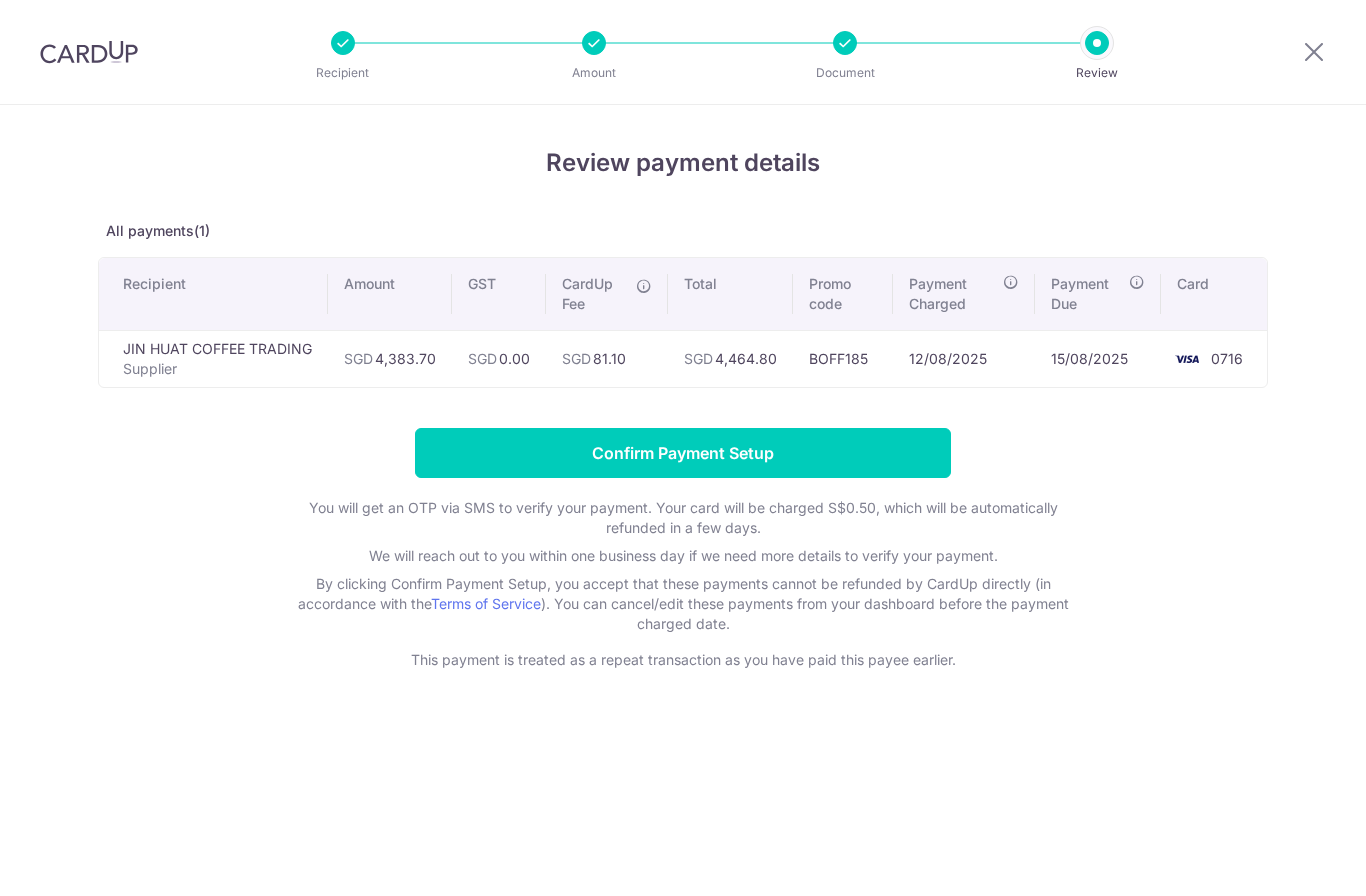 scroll, scrollTop: 0, scrollLeft: 0, axis: both 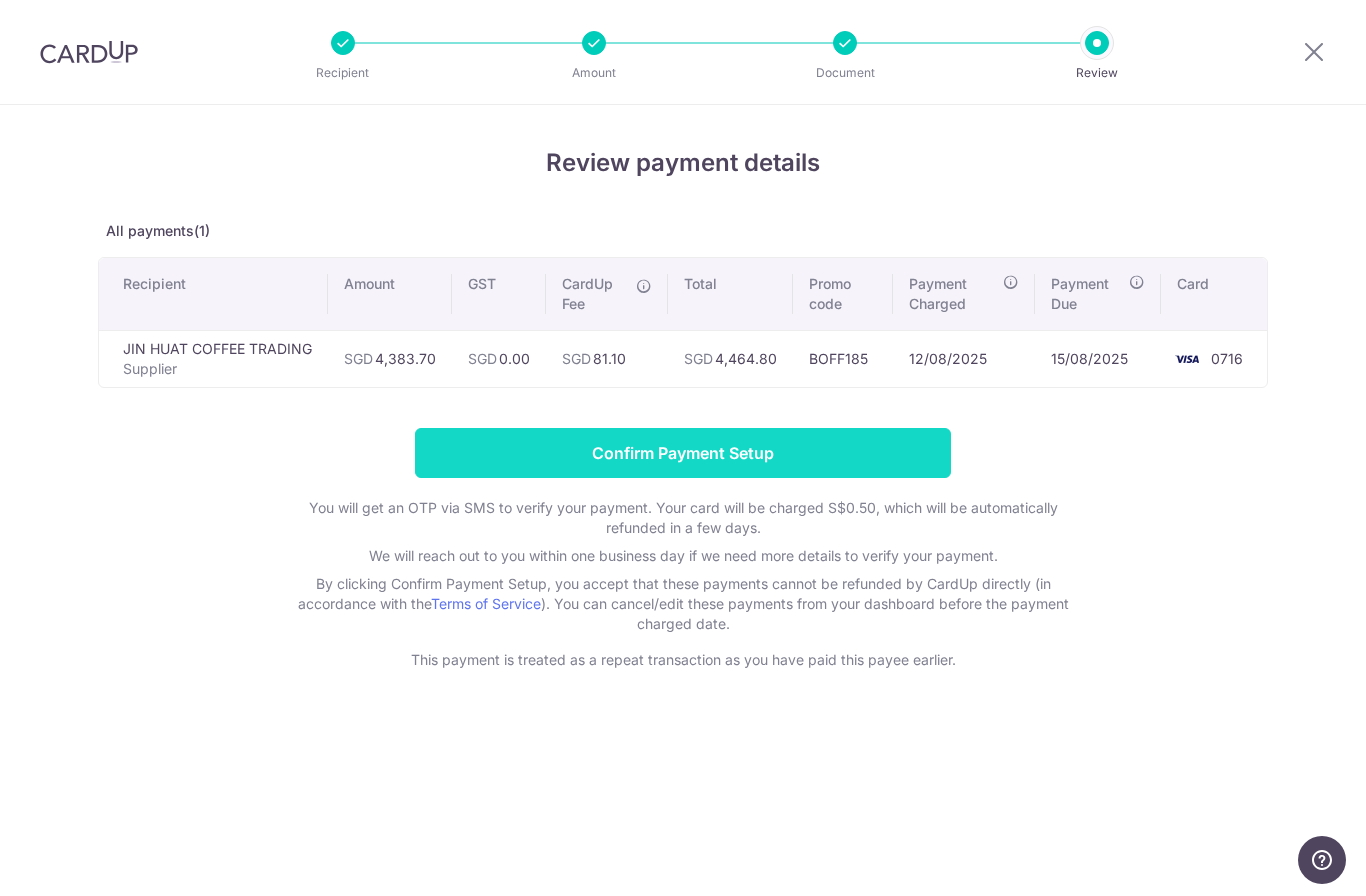 click on "Confirm Payment Setup" at bounding box center (683, 453) 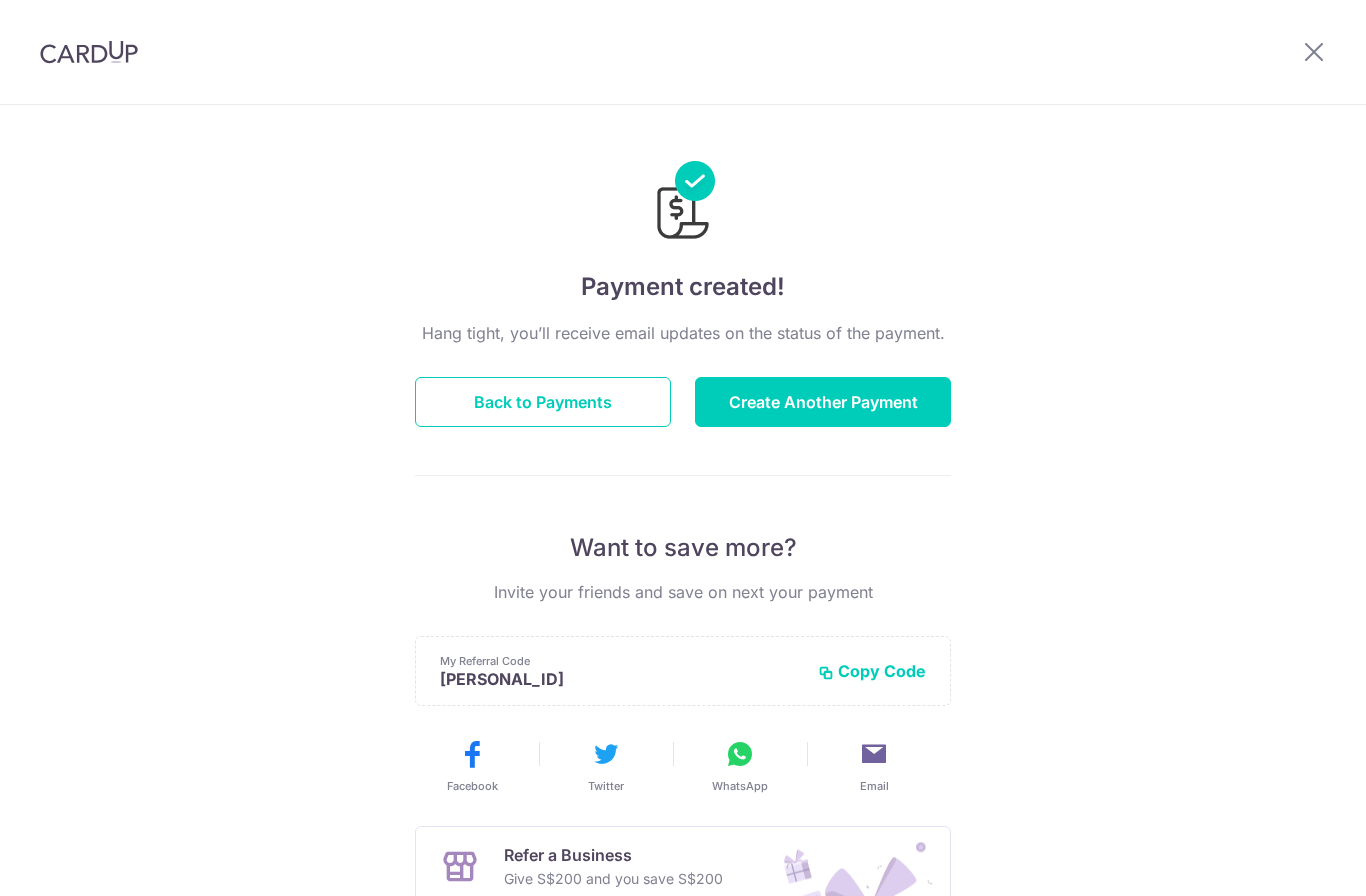 scroll, scrollTop: 0, scrollLeft: 0, axis: both 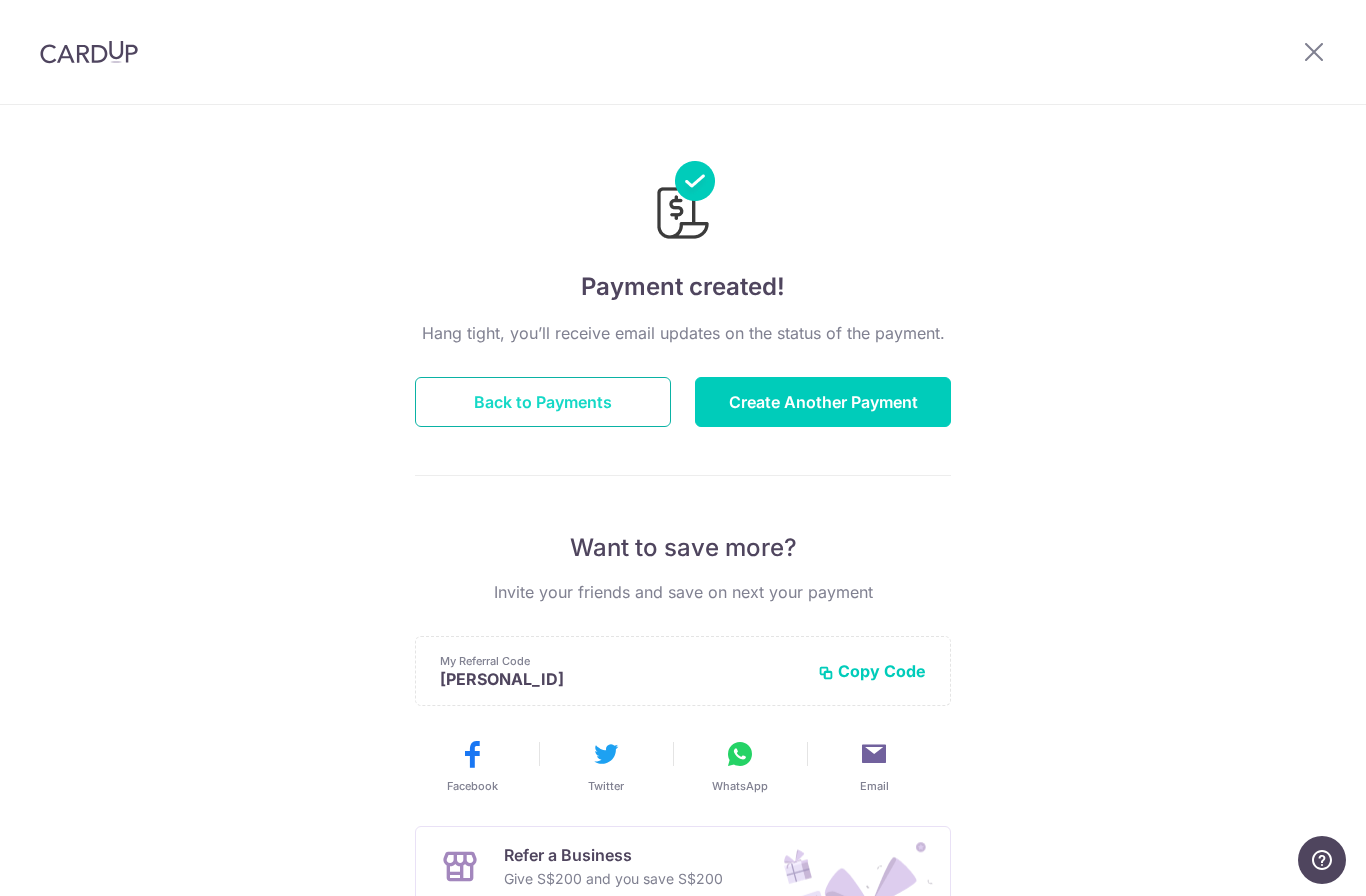 click on "Back to Payments" at bounding box center [543, 402] 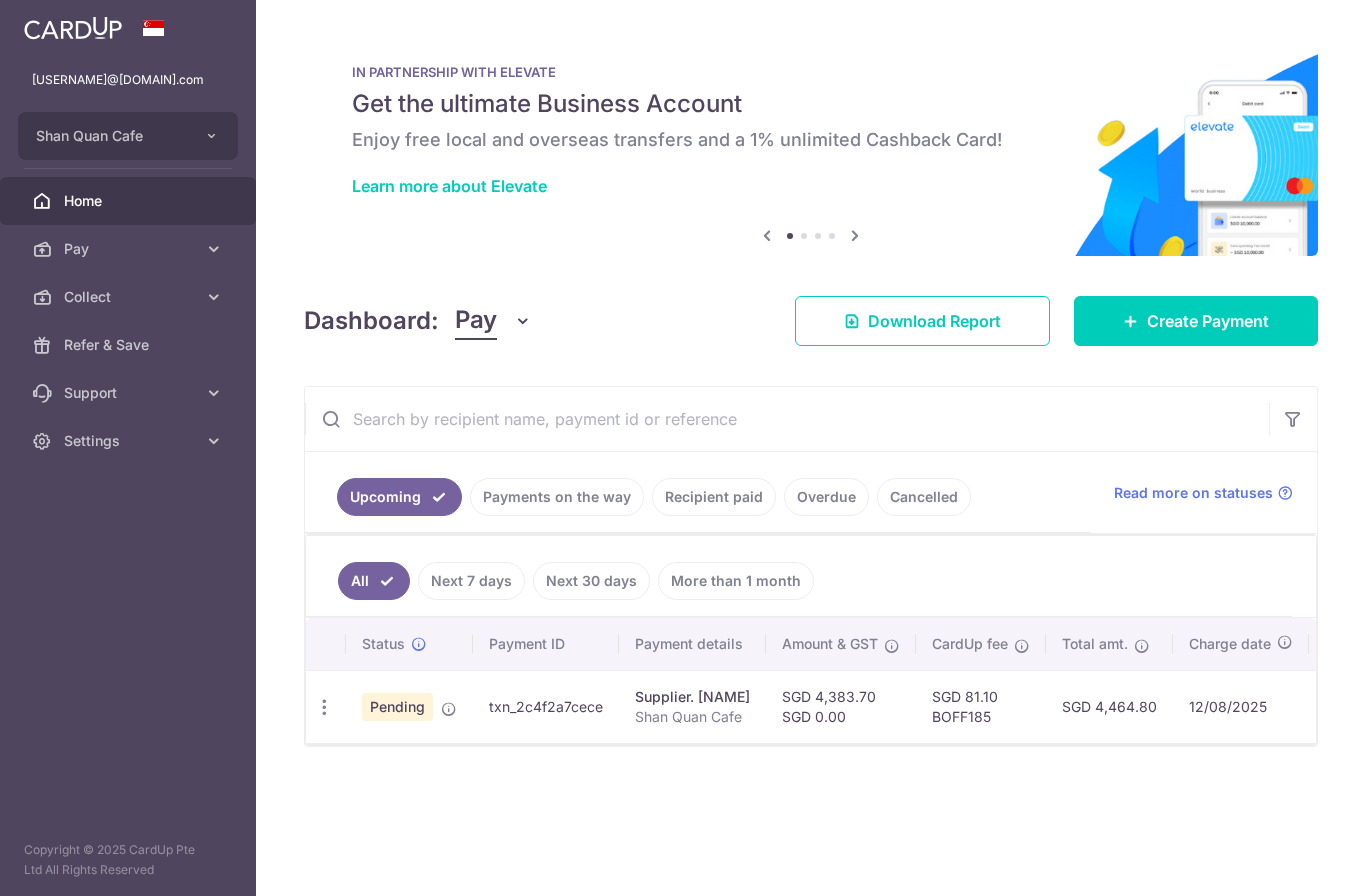 scroll, scrollTop: 0, scrollLeft: 0, axis: both 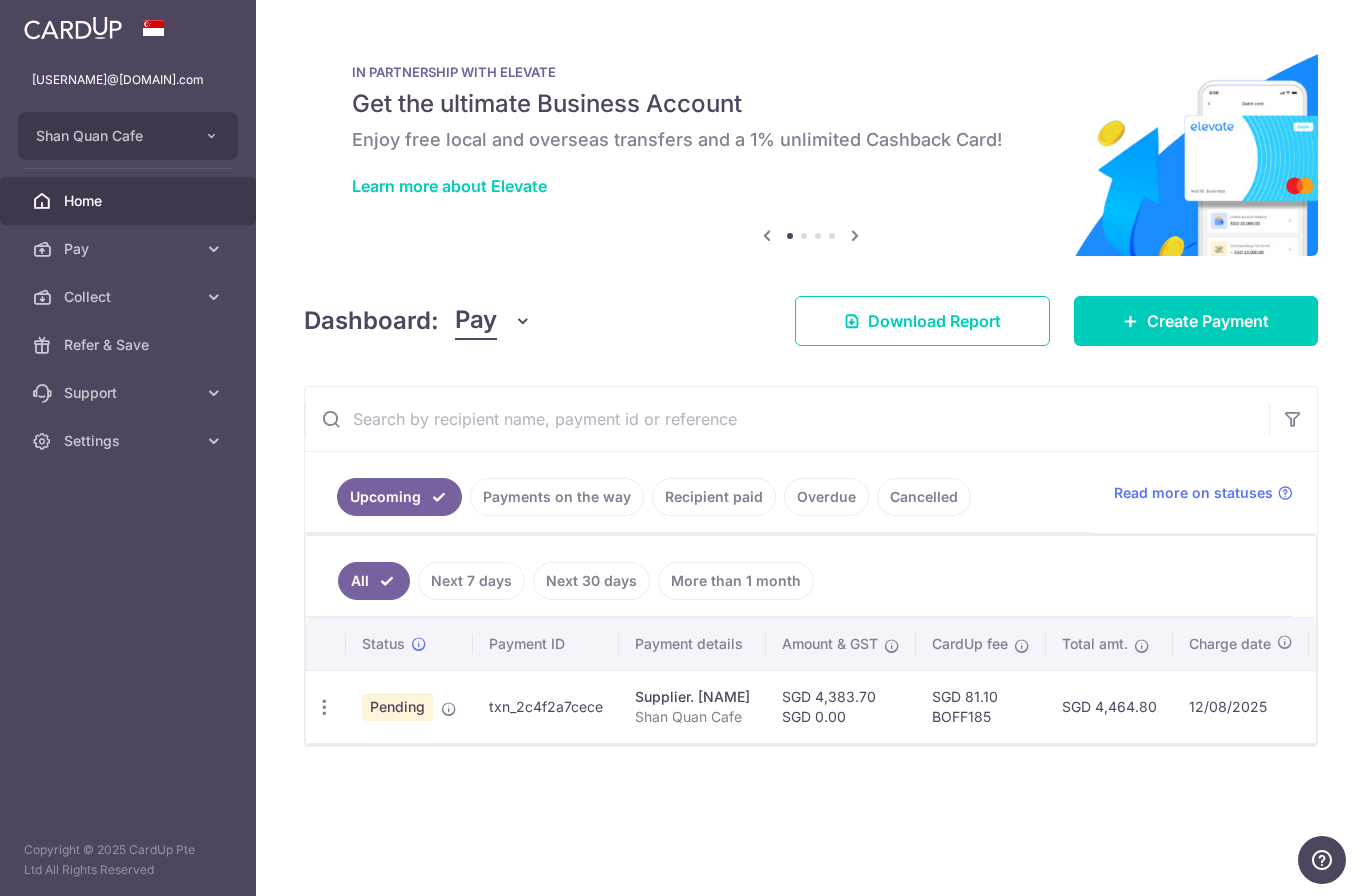click at bounding box center (0, 0) 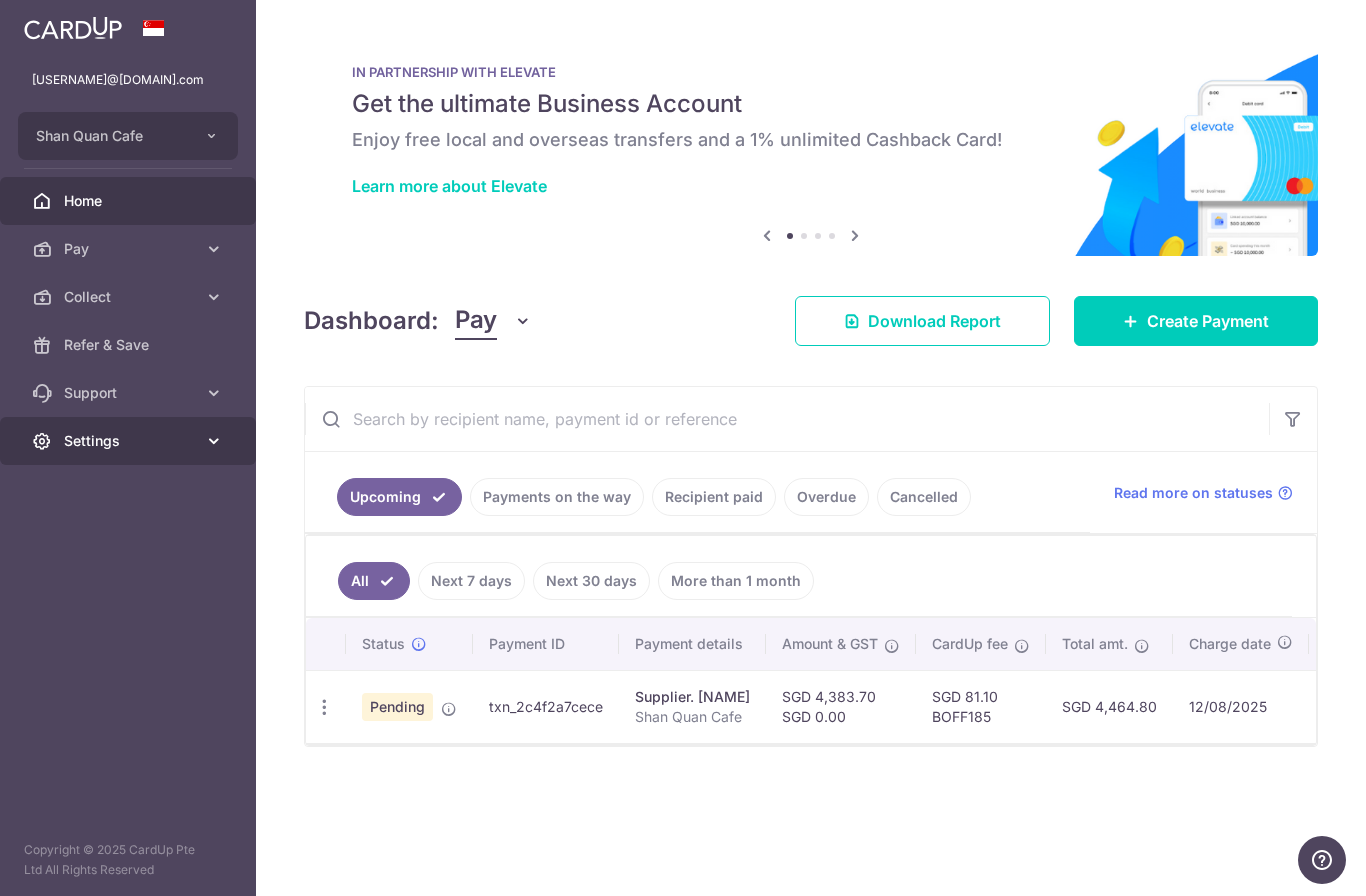 click on "Settings" at bounding box center [130, 441] 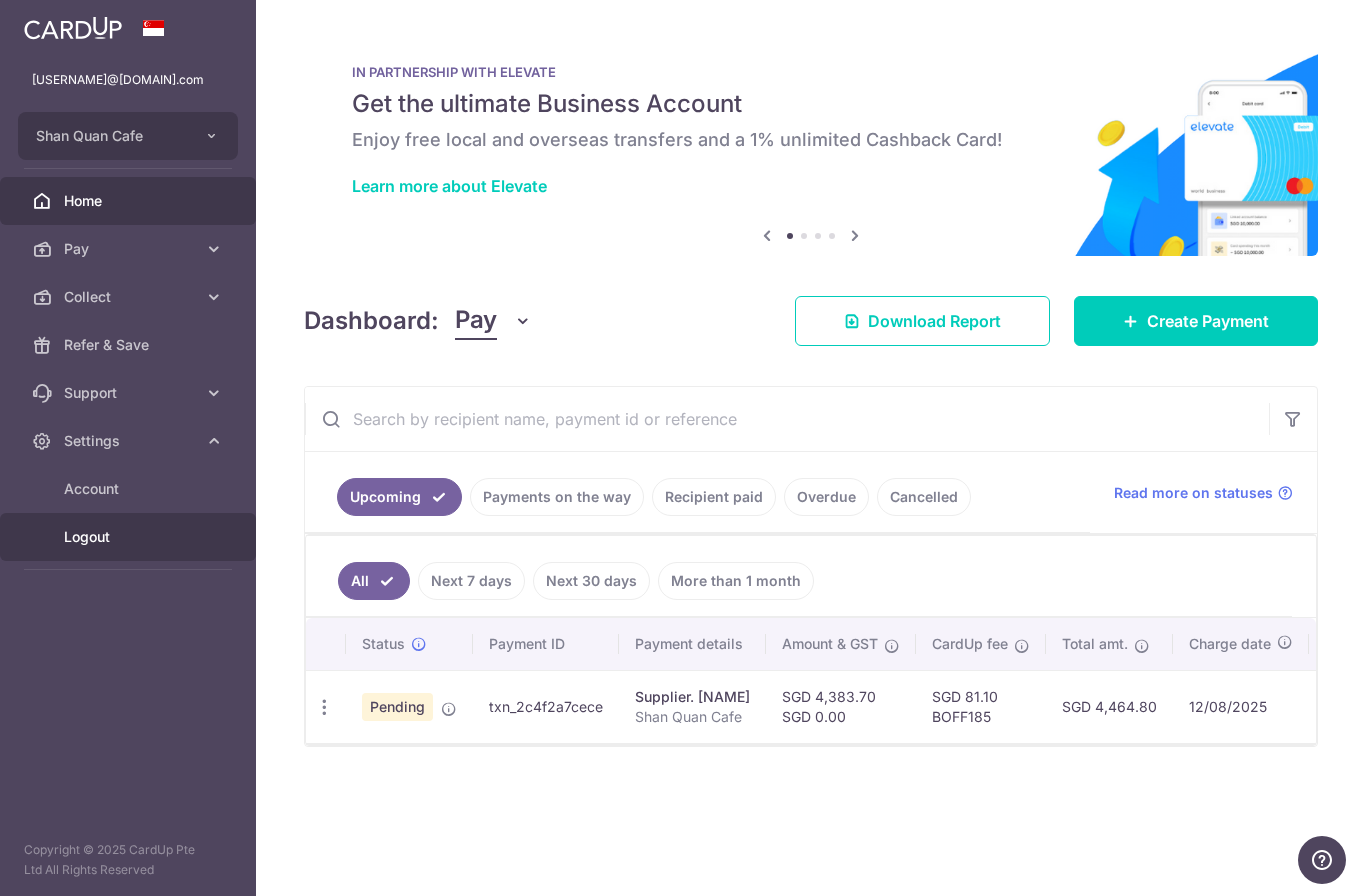 click on "Logout" at bounding box center [130, 537] 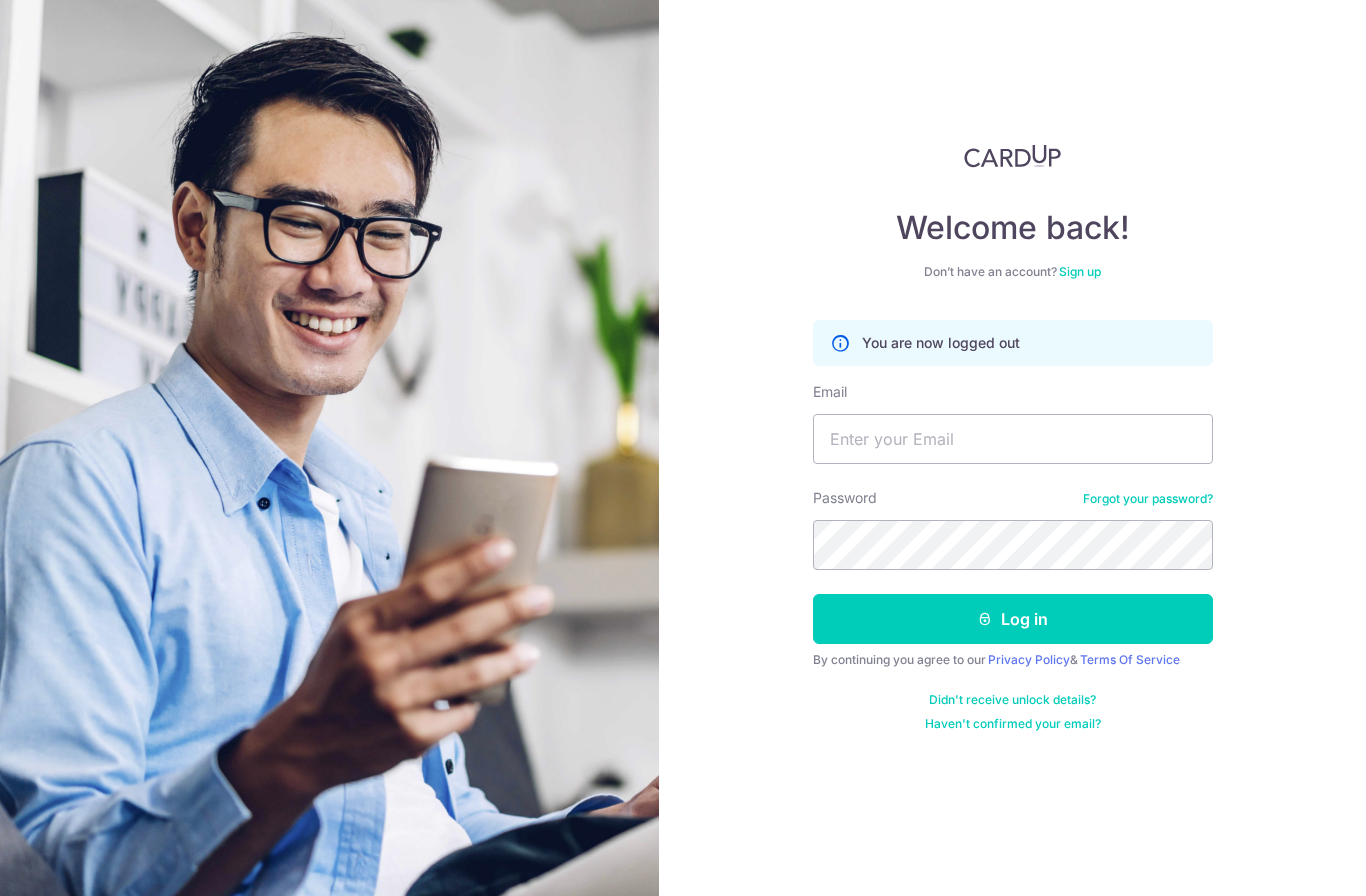 scroll, scrollTop: 0, scrollLeft: 0, axis: both 